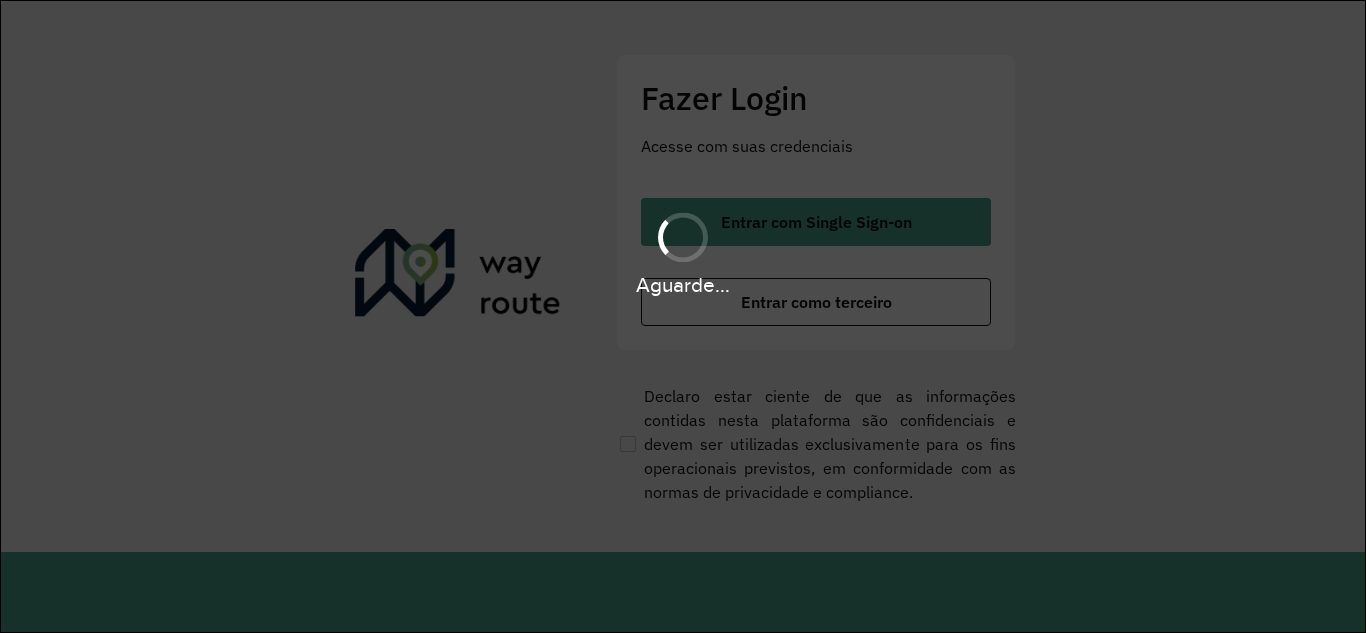 scroll, scrollTop: 0, scrollLeft: 0, axis: both 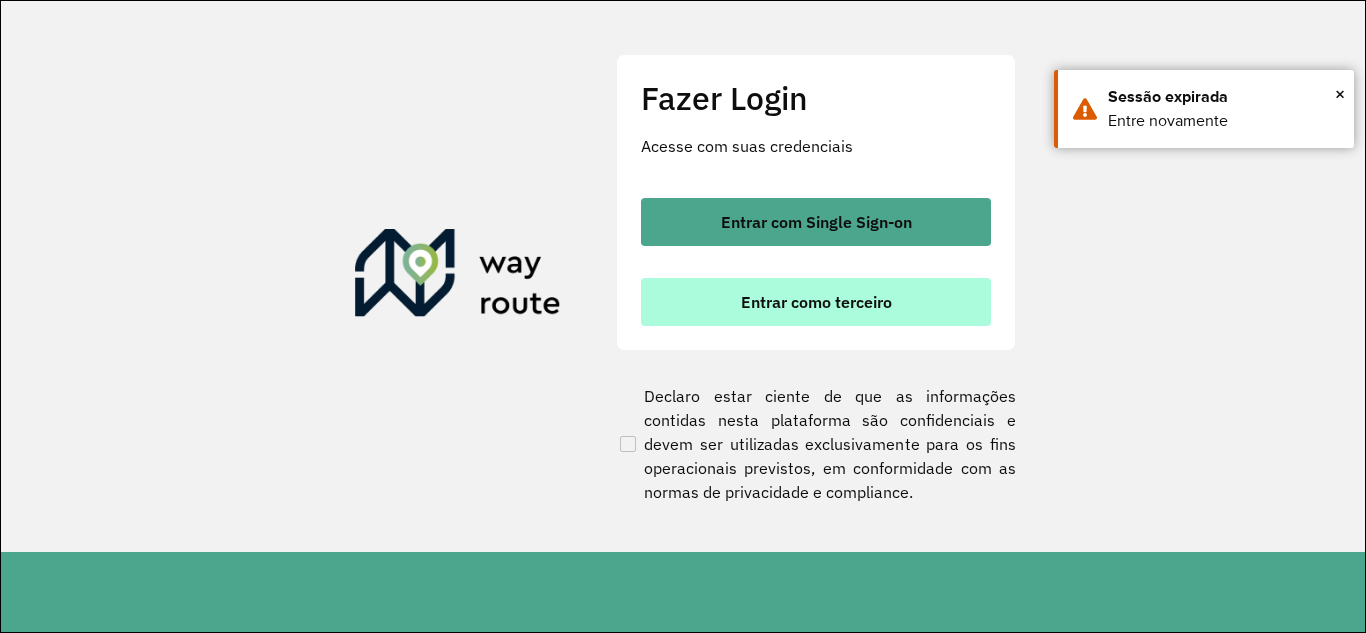 click on "Entrar como terceiro" at bounding box center [816, 302] 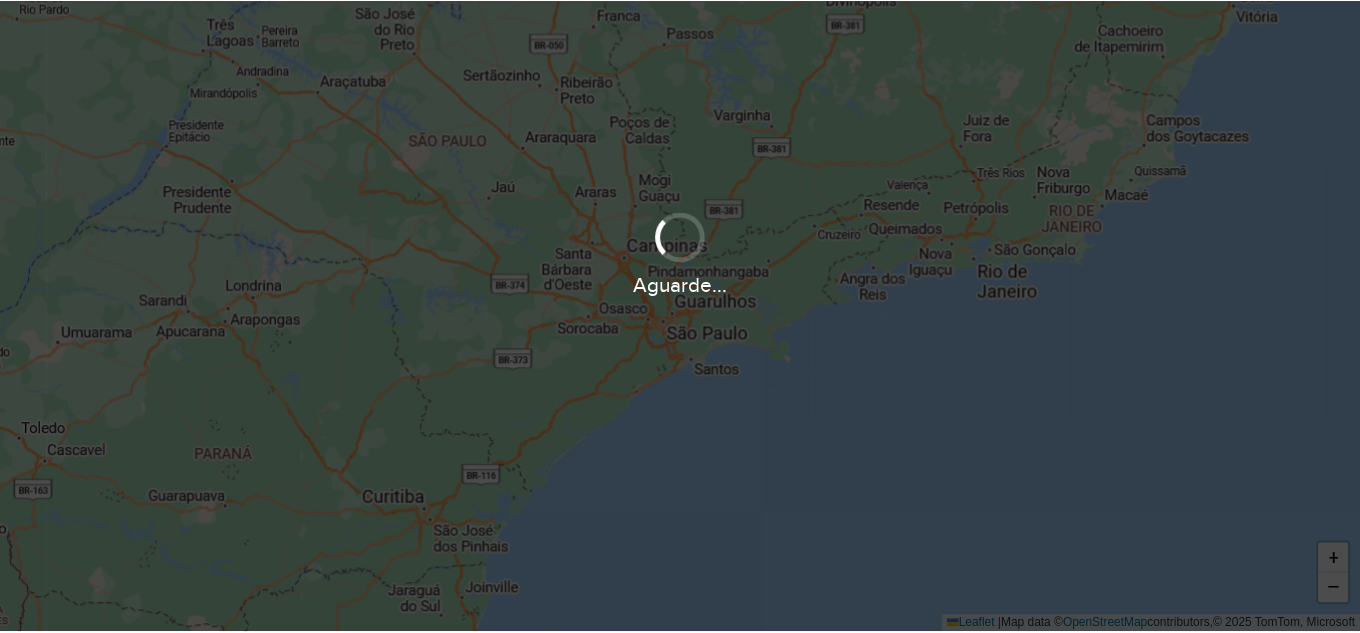 scroll, scrollTop: 0, scrollLeft: 0, axis: both 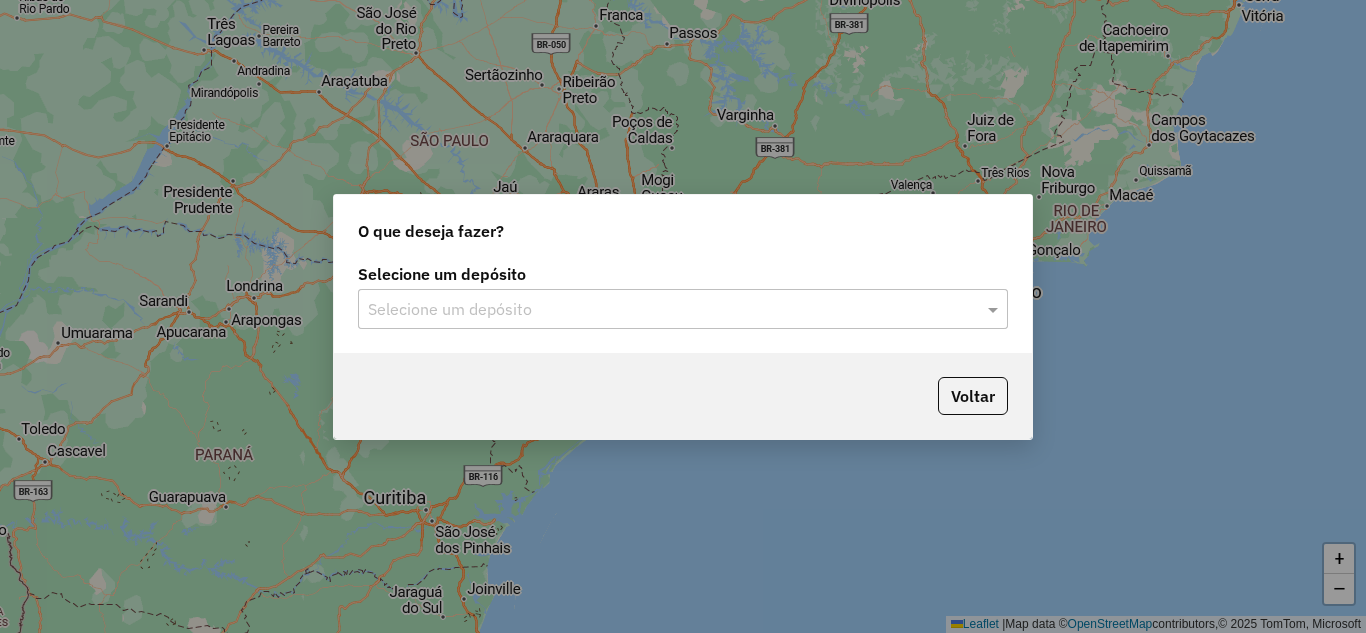 click 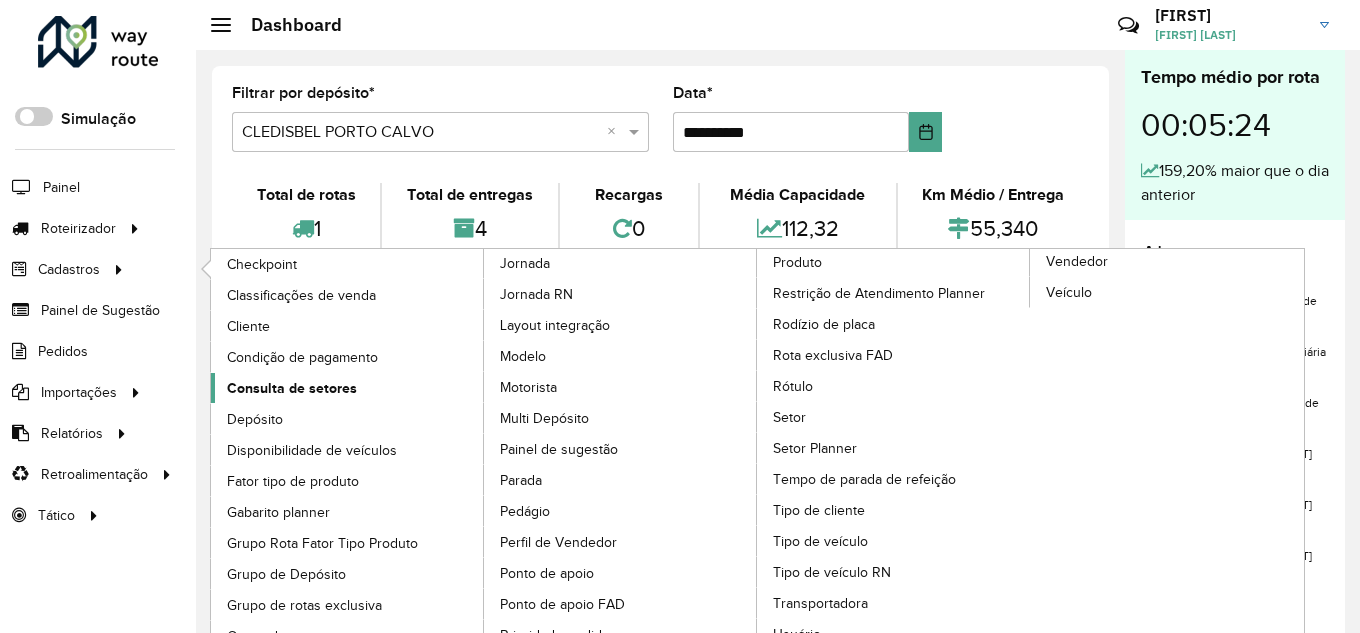 scroll, scrollTop: 21, scrollLeft: 0, axis: vertical 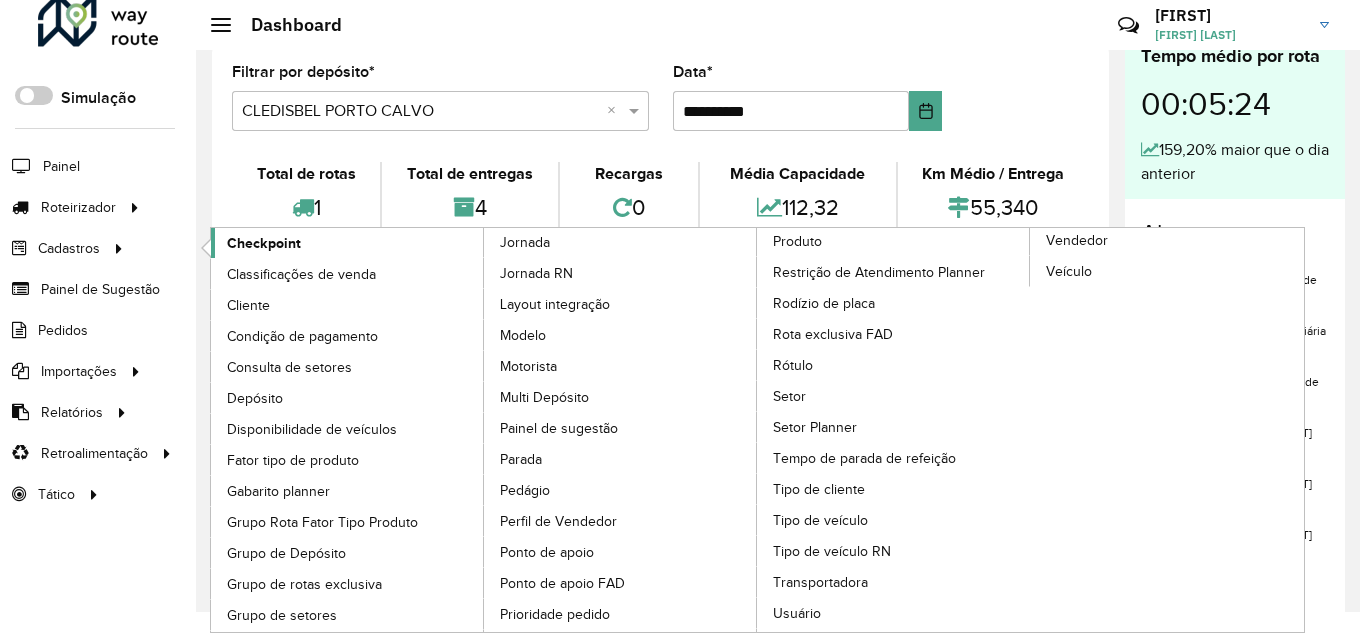 click on "Checkpoint" 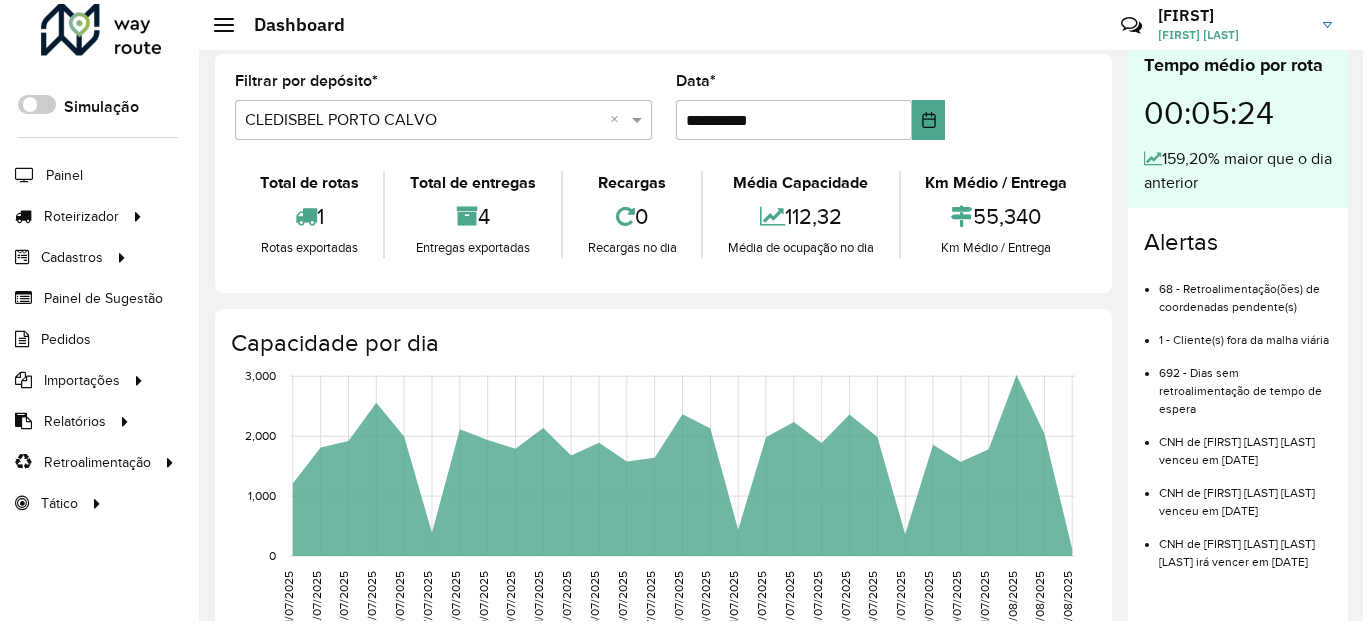 scroll, scrollTop: 0, scrollLeft: 0, axis: both 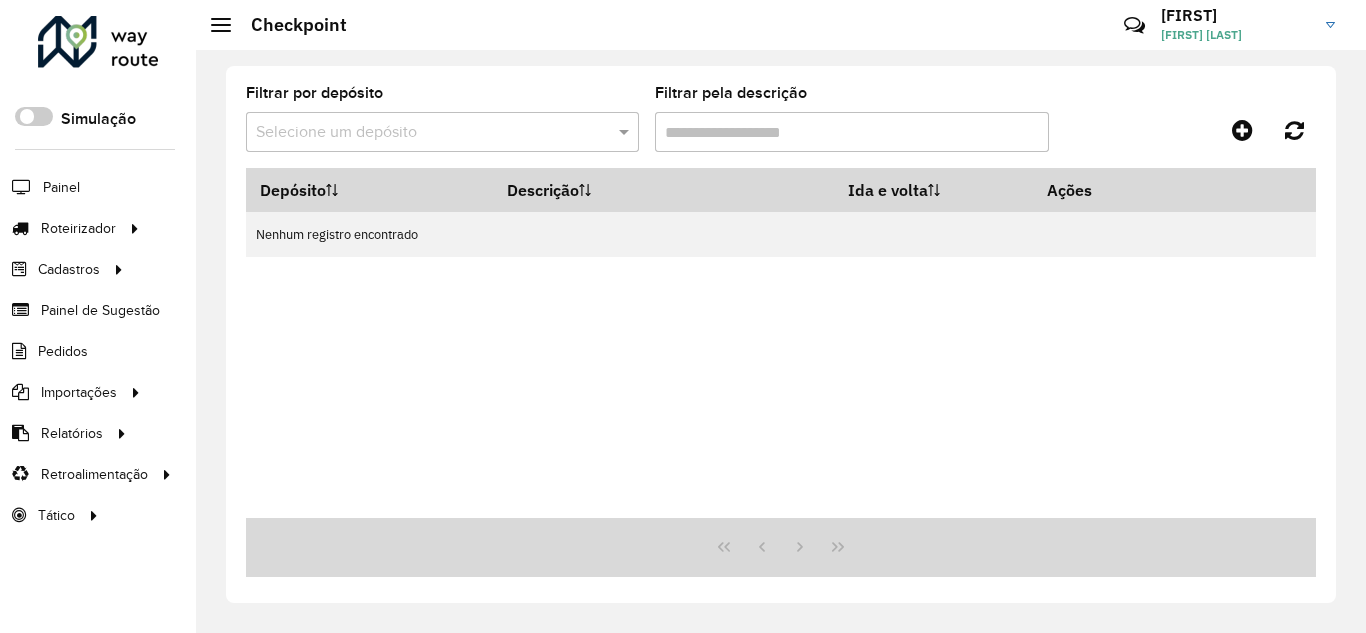 click at bounding box center (422, 133) 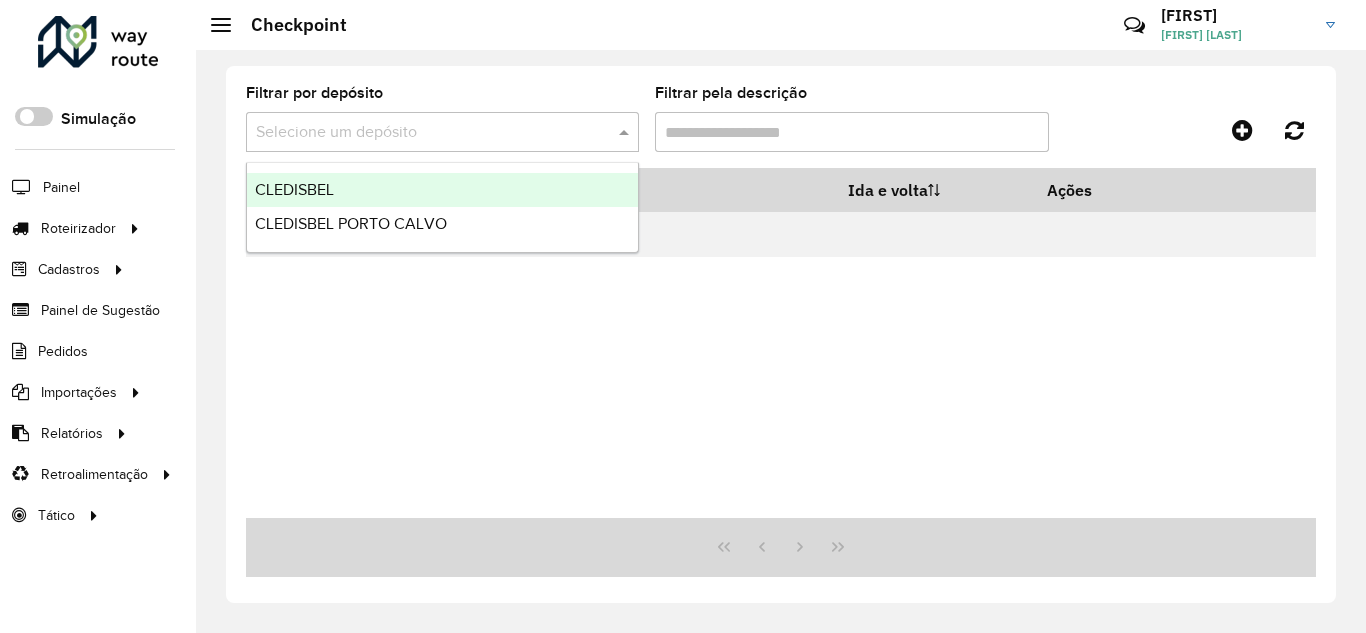 click on "CLEDISBEL" at bounding box center (442, 190) 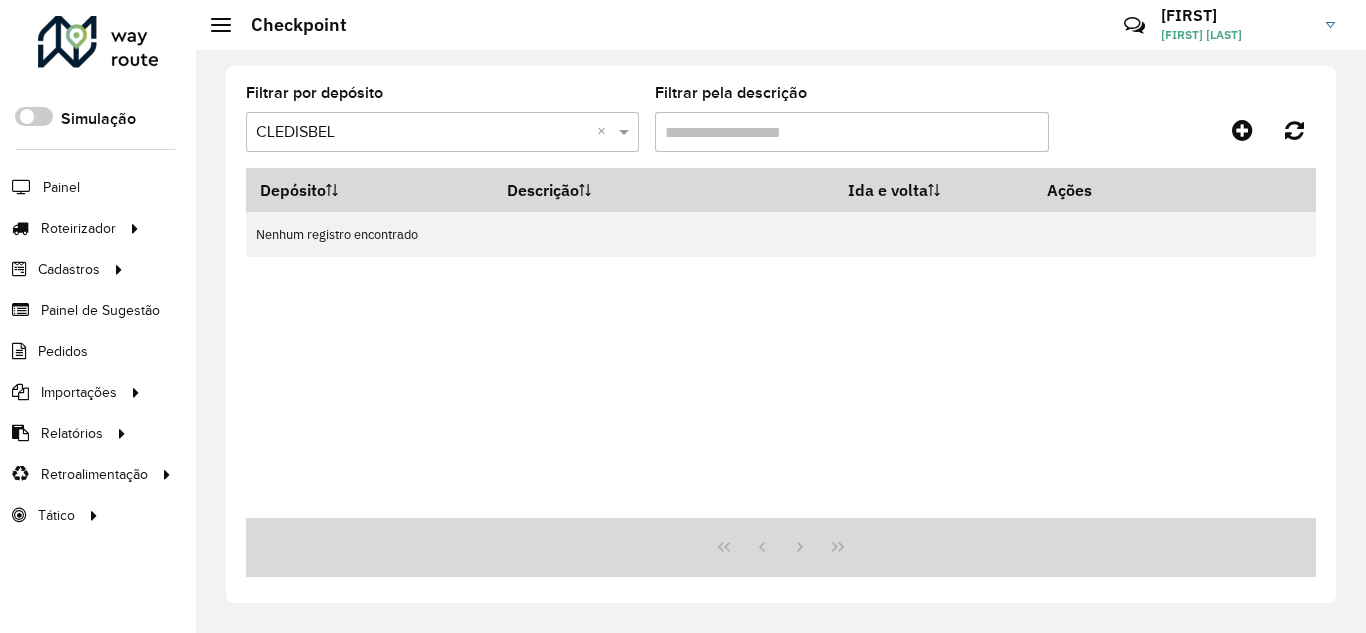 click on "Depósito   Descrição   Ida e volta   Ações   Nenhum registro encontrado" at bounding box center [781, 343] 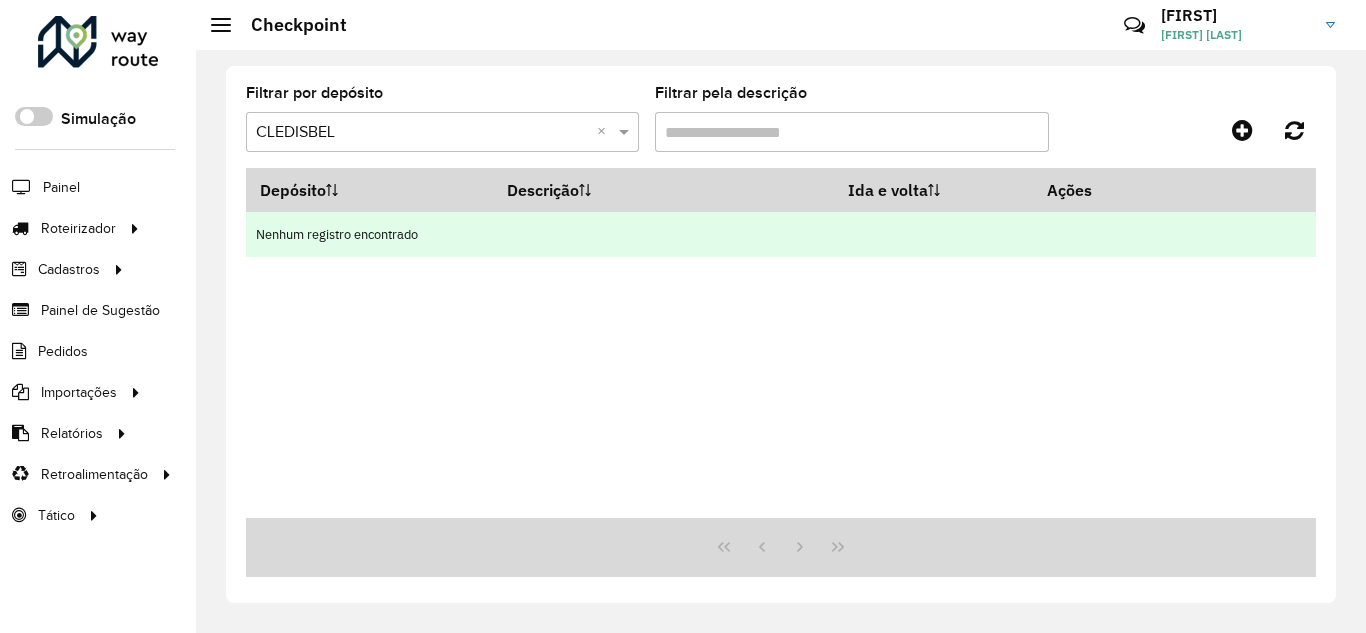 click on "Nenhum registro encontrado" at bounding box center (781, 234) 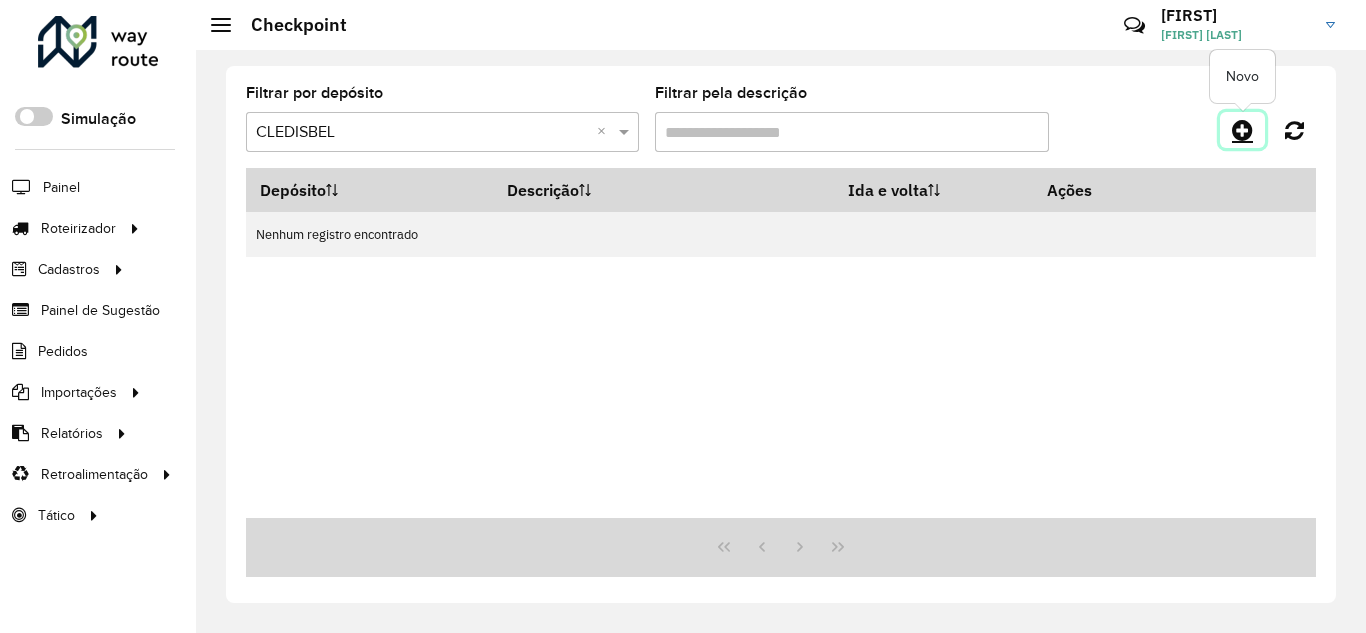 click 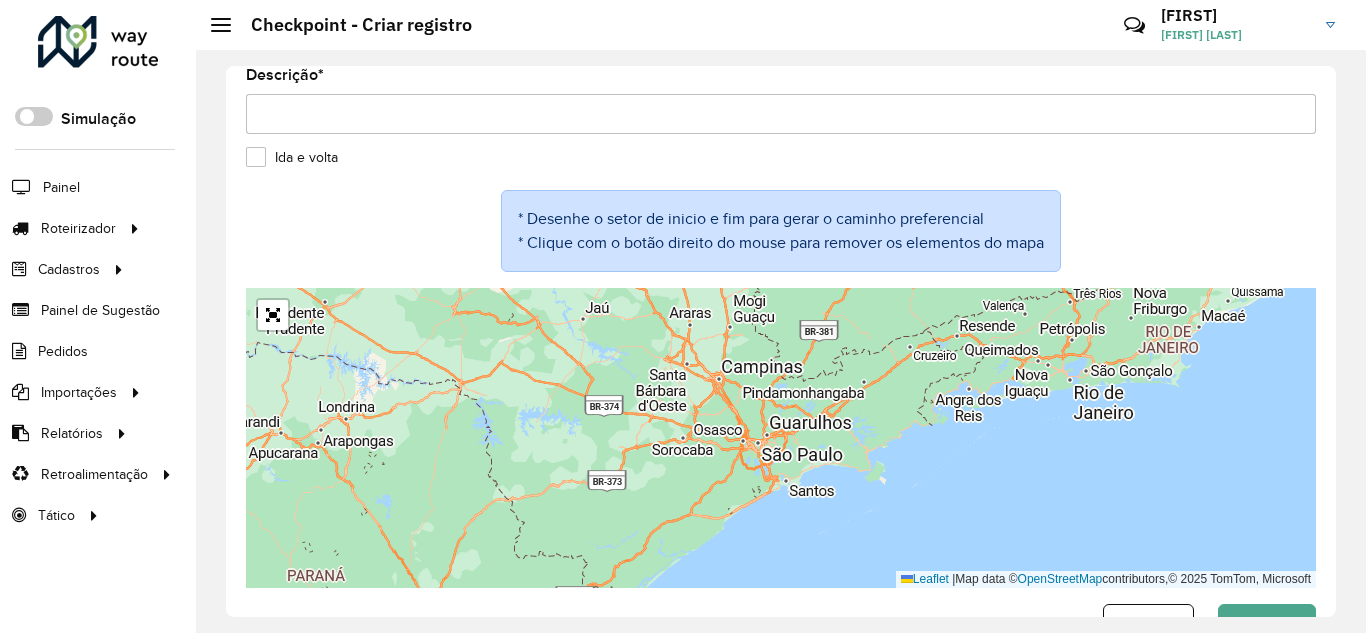 scroll, scrollTop: 161, scrollLeft: 0, axis: vertical 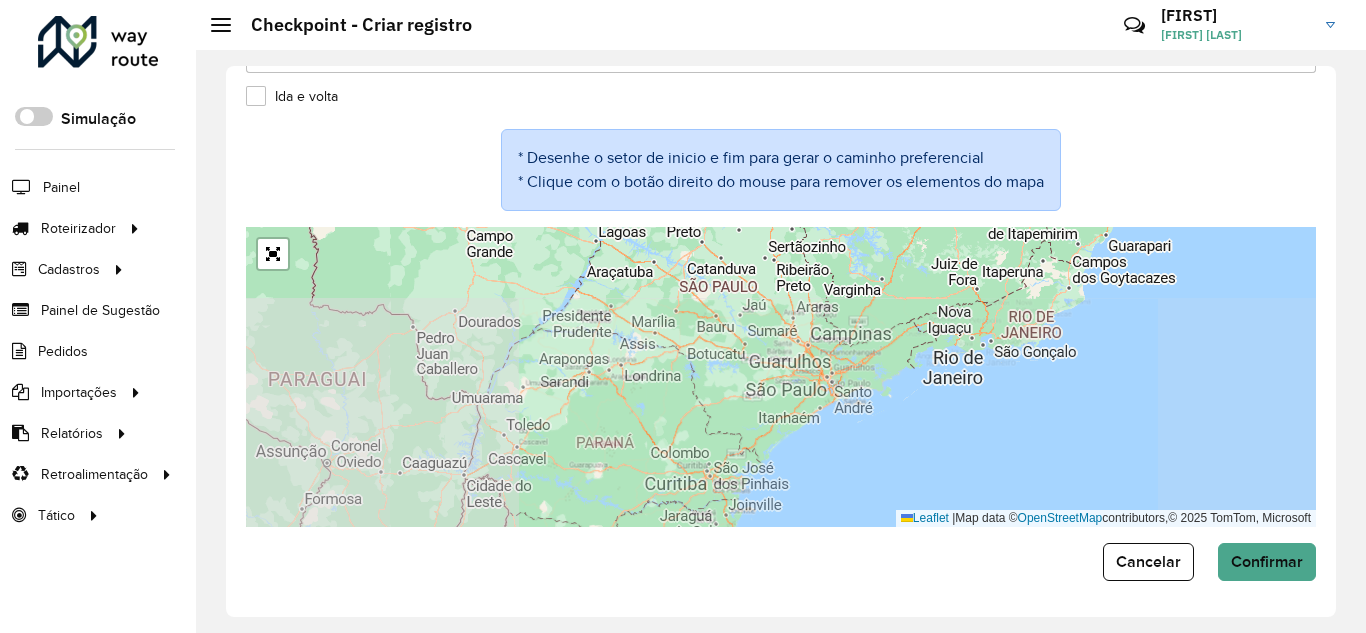 drag, startPoint x: 1034, startPoint y: 365, endPoint x: 857, endPoint y: 508, distance: 227.54779 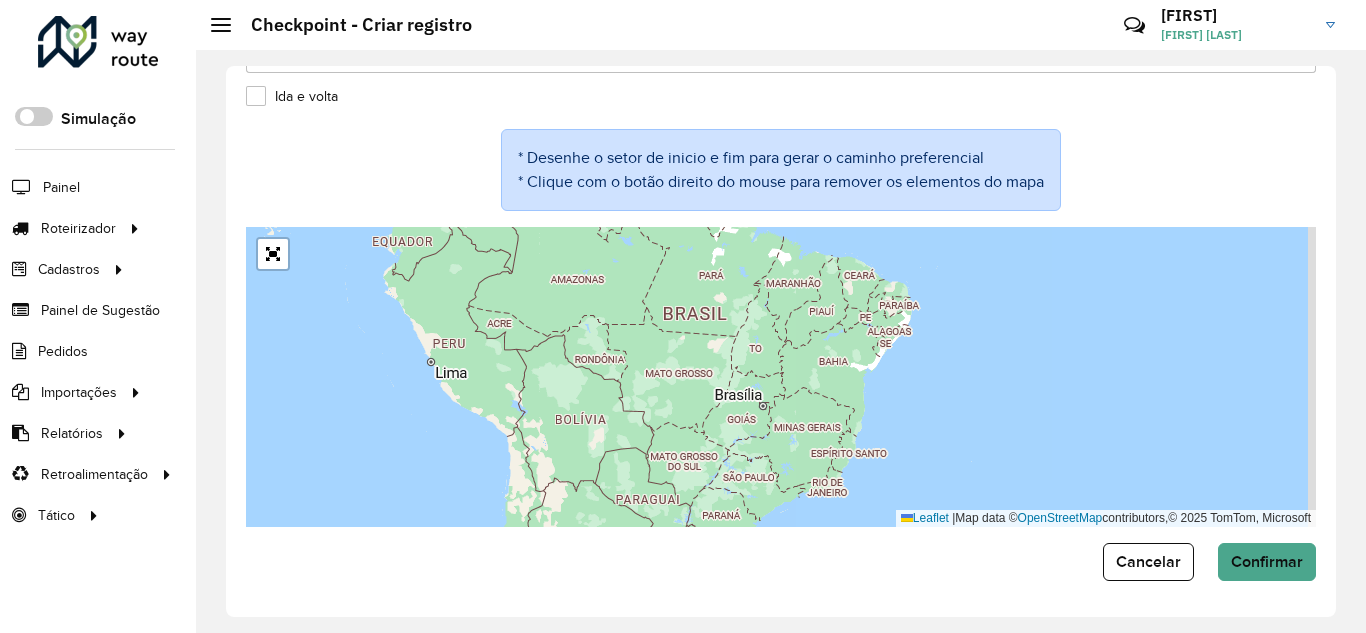 drag, startPoint x: 977, startPoint y: 332, endPoint x: 923, endPoint y: 417, distance: 100.70253 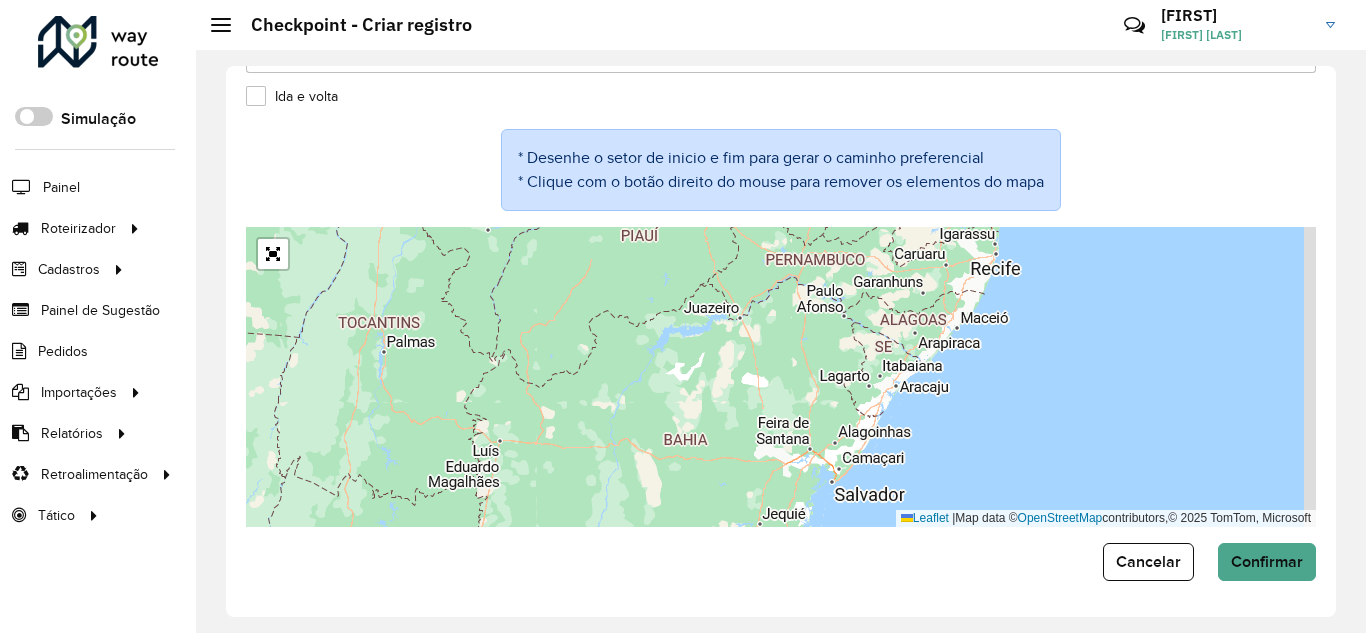 click on "Leaflet   |  Map data ©  OpenStreetMap  contributors,© 2025 TomTom, Microsoft" at bounding box center [781, 377] 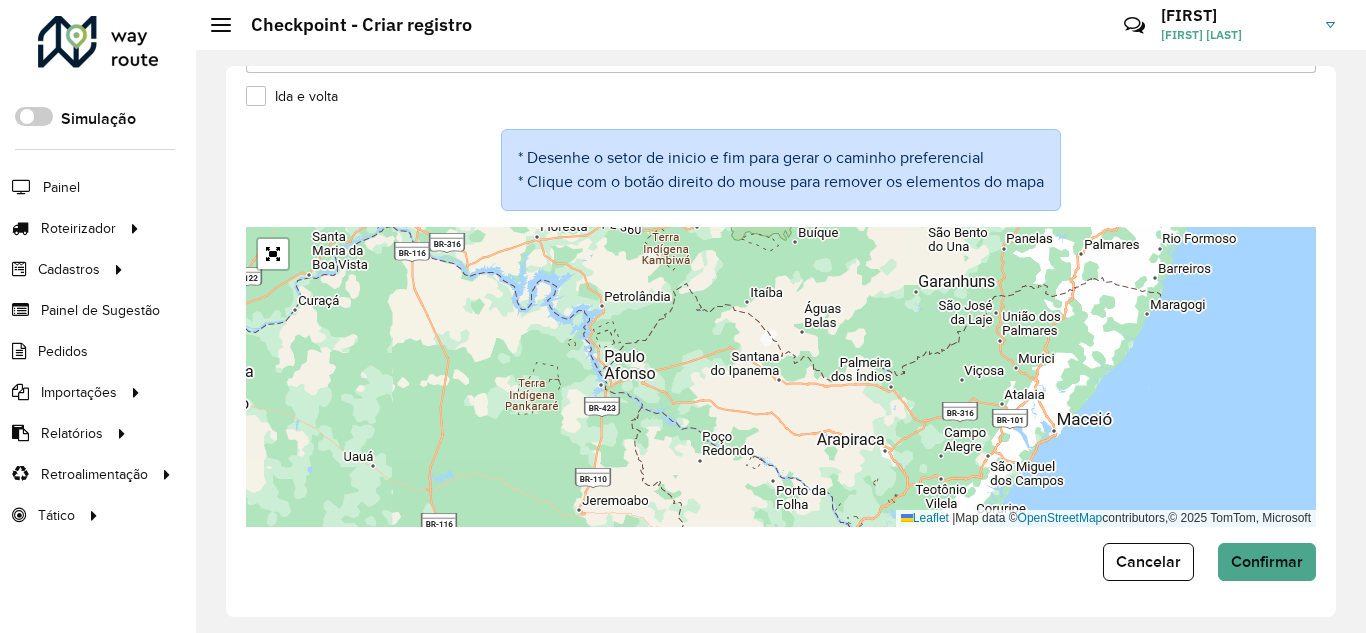 drag, startPoint x: 833, startPoint y: 323, endPoint x: 835, endPoint y: 369, distance: 46.043457 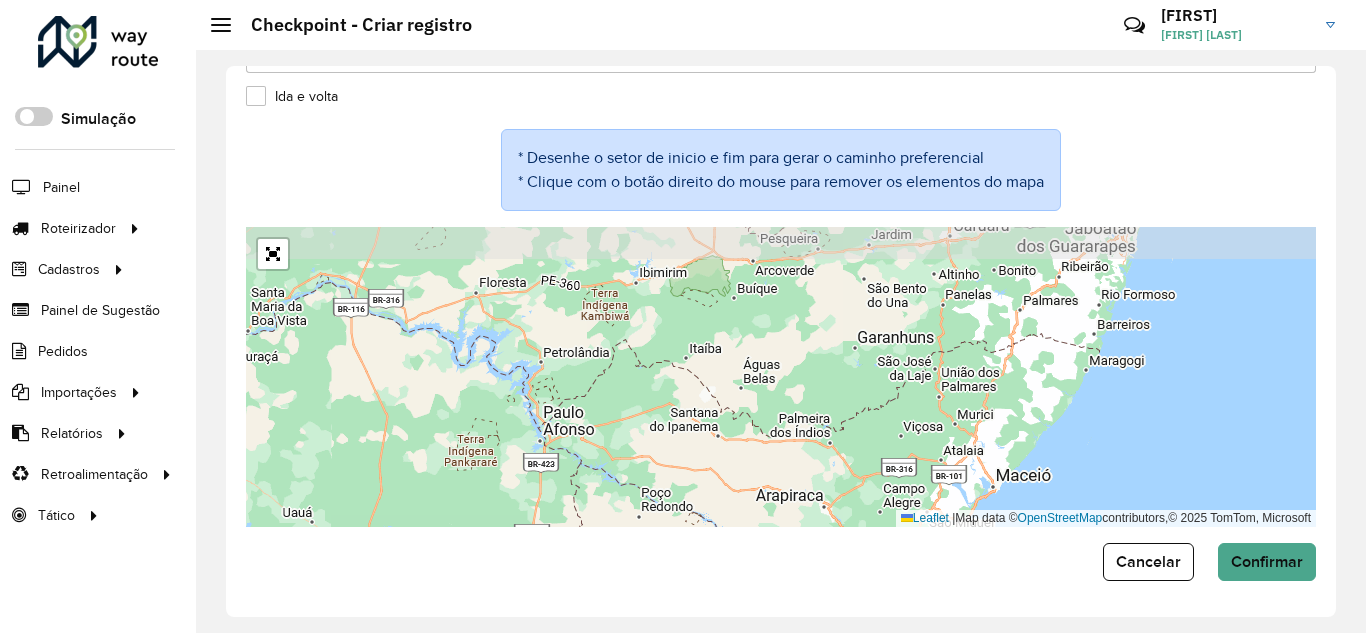 drag, startPoint x: 951, startPoint y: 357, endPoint x: 859, endPoint y: 434, distance: 119.97083 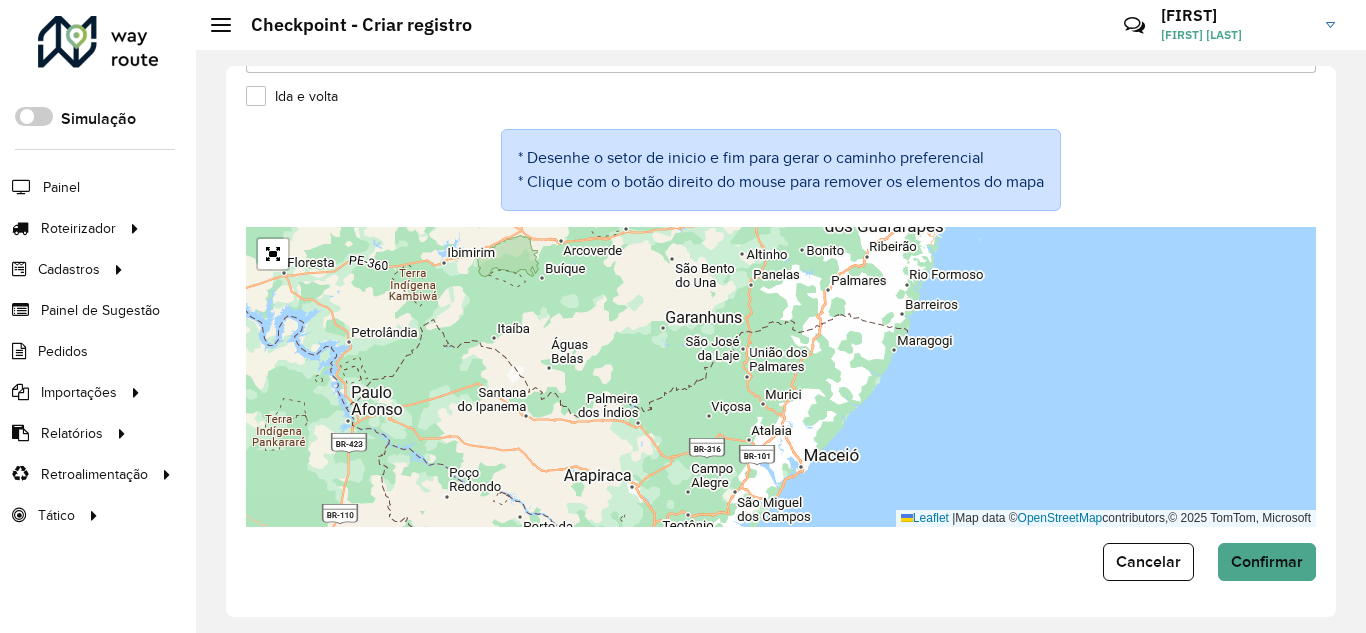 drag, startPoint x: 857, startPoint y: 359, endPoint x: 698, endPoint y: 324, distance: 162.80664 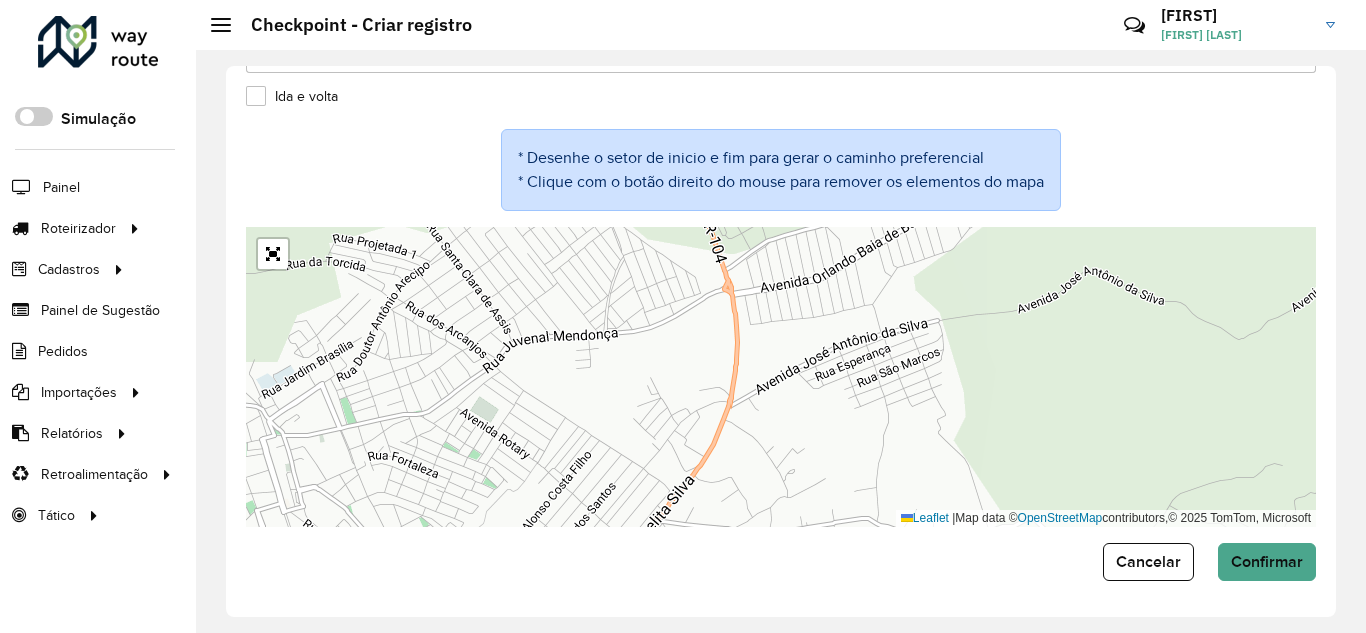 drag, startPoint x: 750, startPoint y: 348, endPoint x: 688, endPoint y: 553, distance: 214.17049 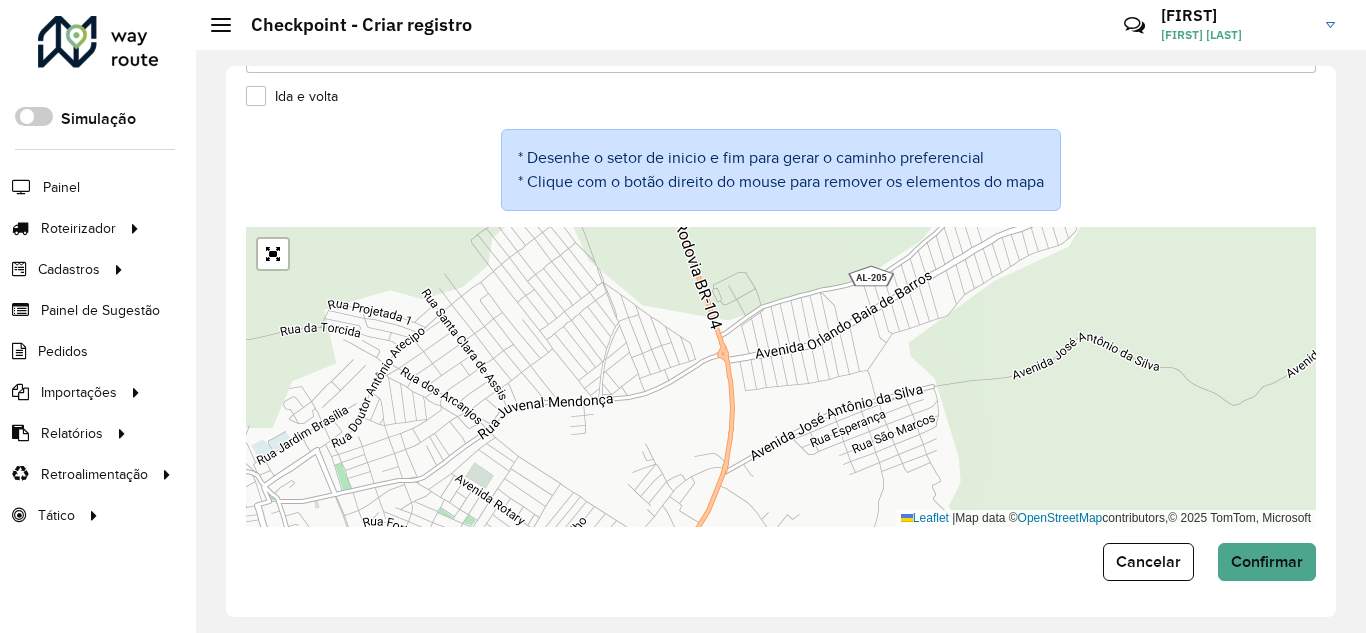 drag, startPoint x: 723, startPoint y: 440, endPoint x: 758, endPoint y: 449, distance: 36.138622 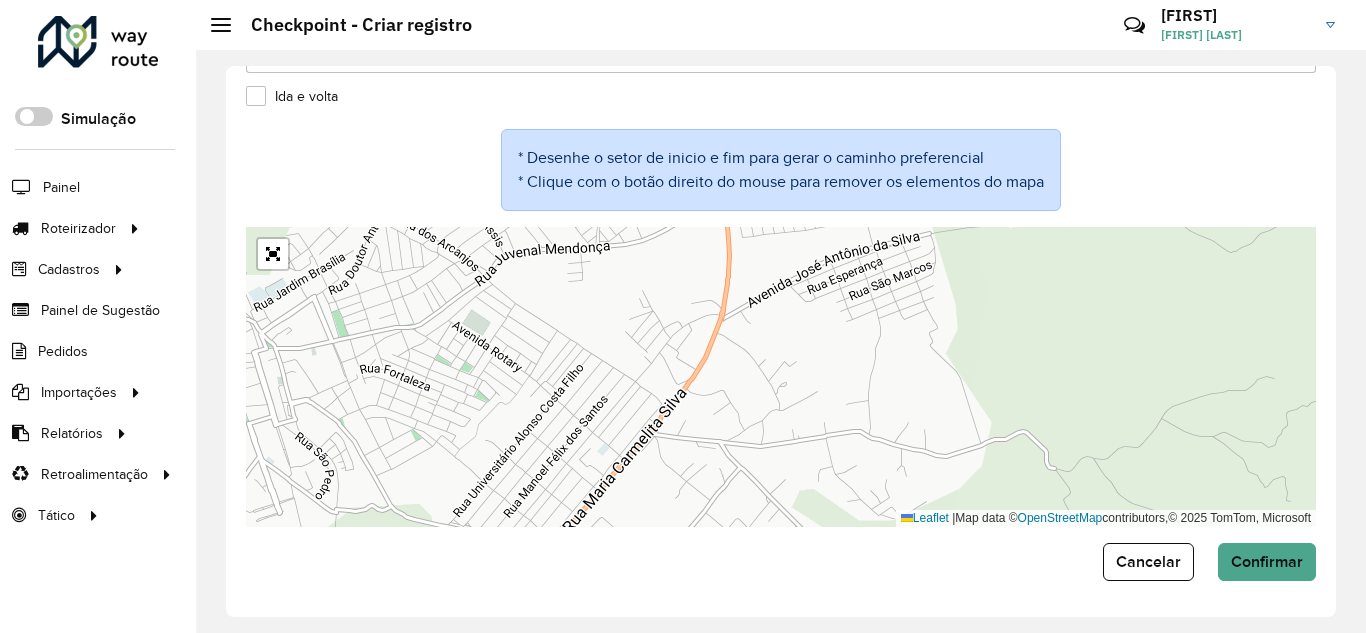 drag, startPoint x: 760, startPoint y: 427, endPoint x: 757, endPoint y: 274, distance: 153.0294 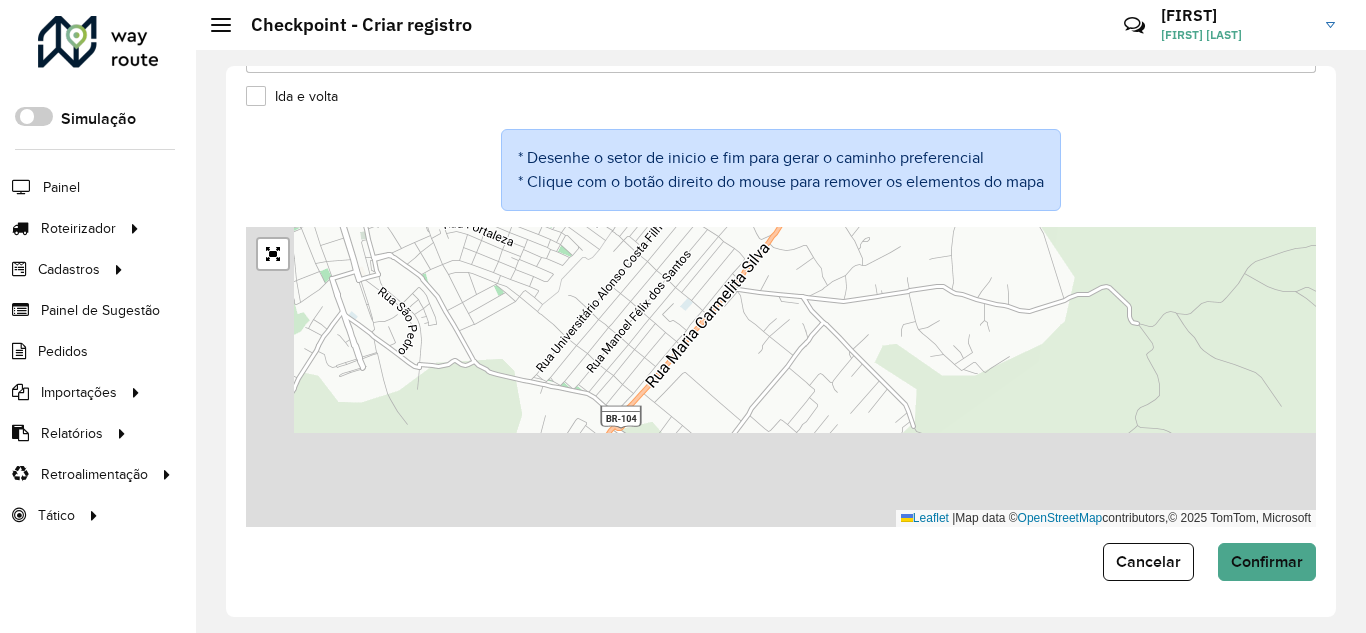 drag, startPoint x: 819, startPoint y: 303, endPoint x: 838, endPoint y: 262, distance: 45.188496 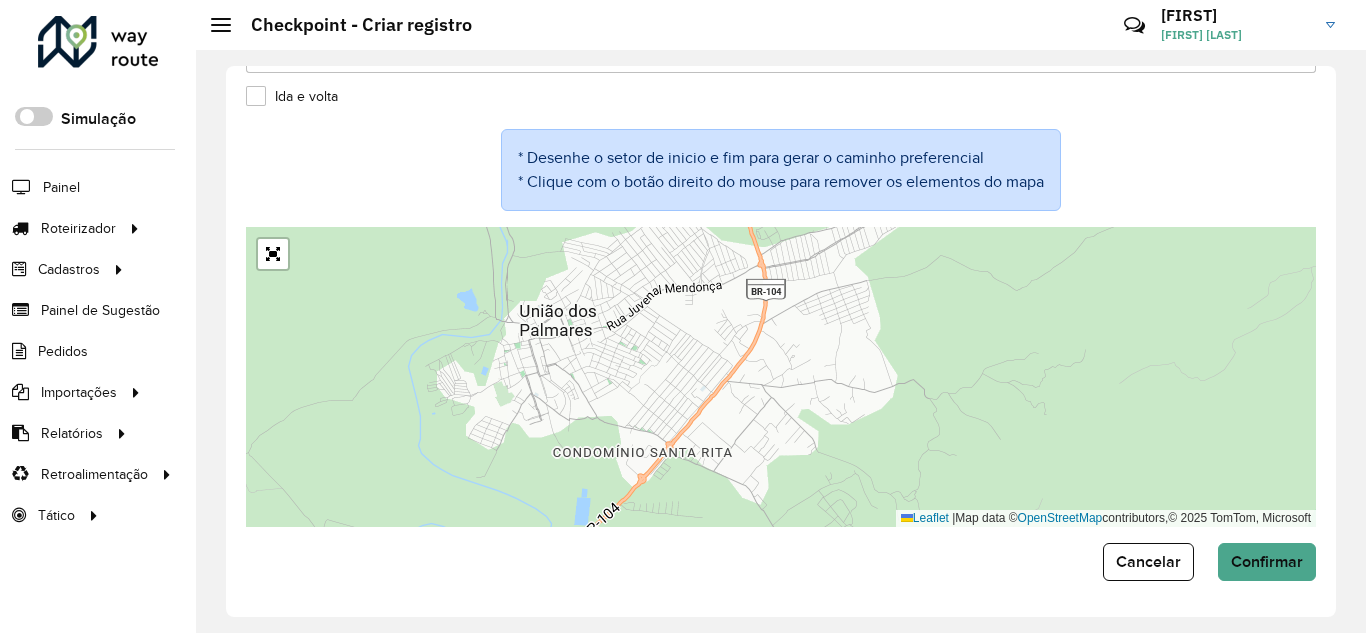 drag, startPoint x: 783, startPoint y: 362, endPoint x: 762, endPoint y: 438, distance: 78.84795 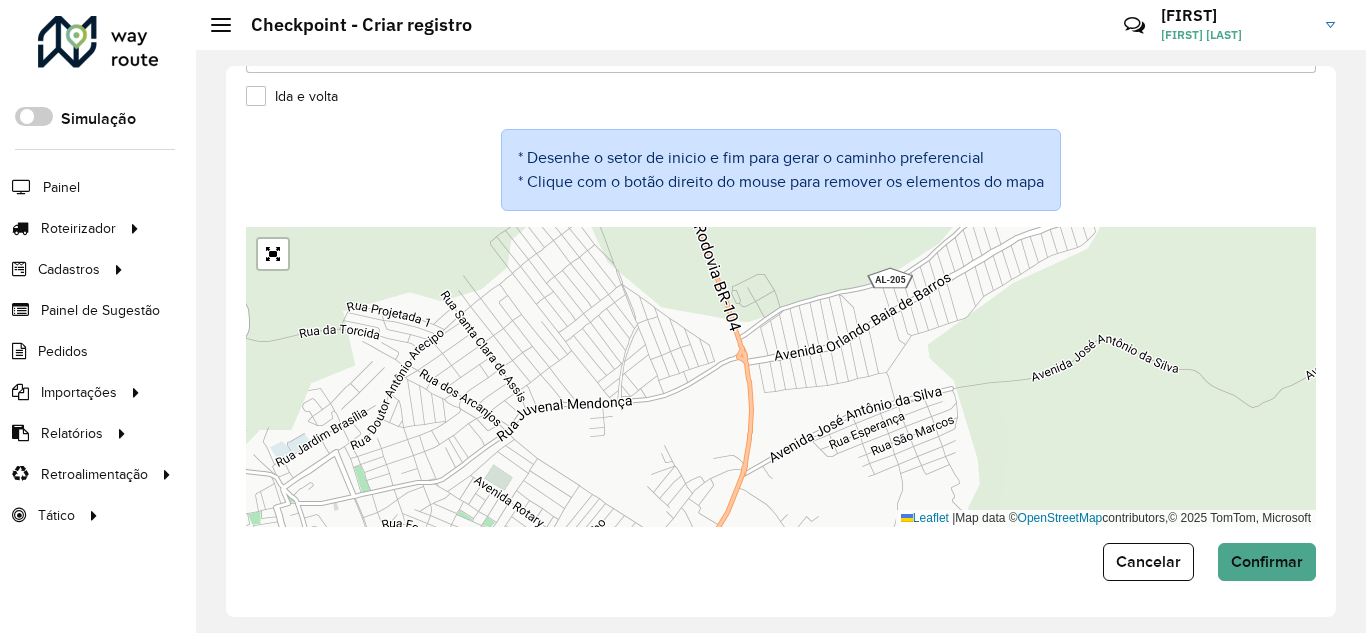 drag, startPoint x: 760, startPoint y: 430, endPoint x: 743, endPoint y: 489, distance: 61.400326 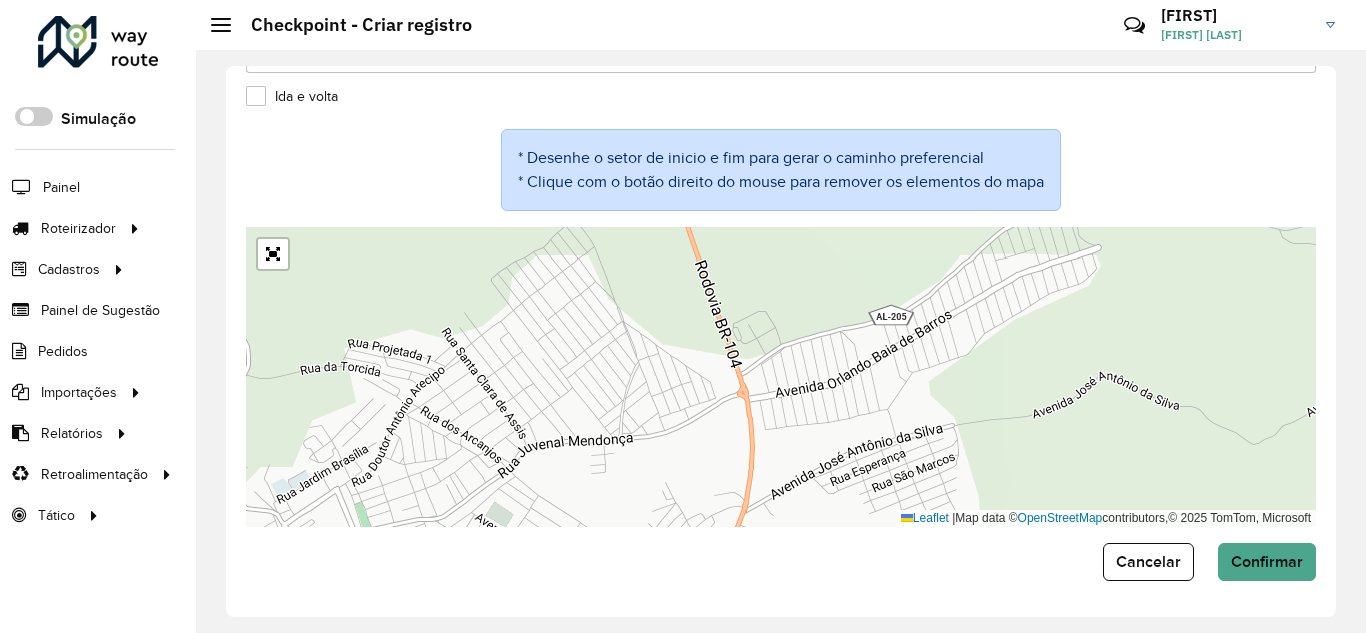 drag, startPoint x: 784, startPoint y: 420, endPoint x: 784, endPoint y: 445, distance: 25 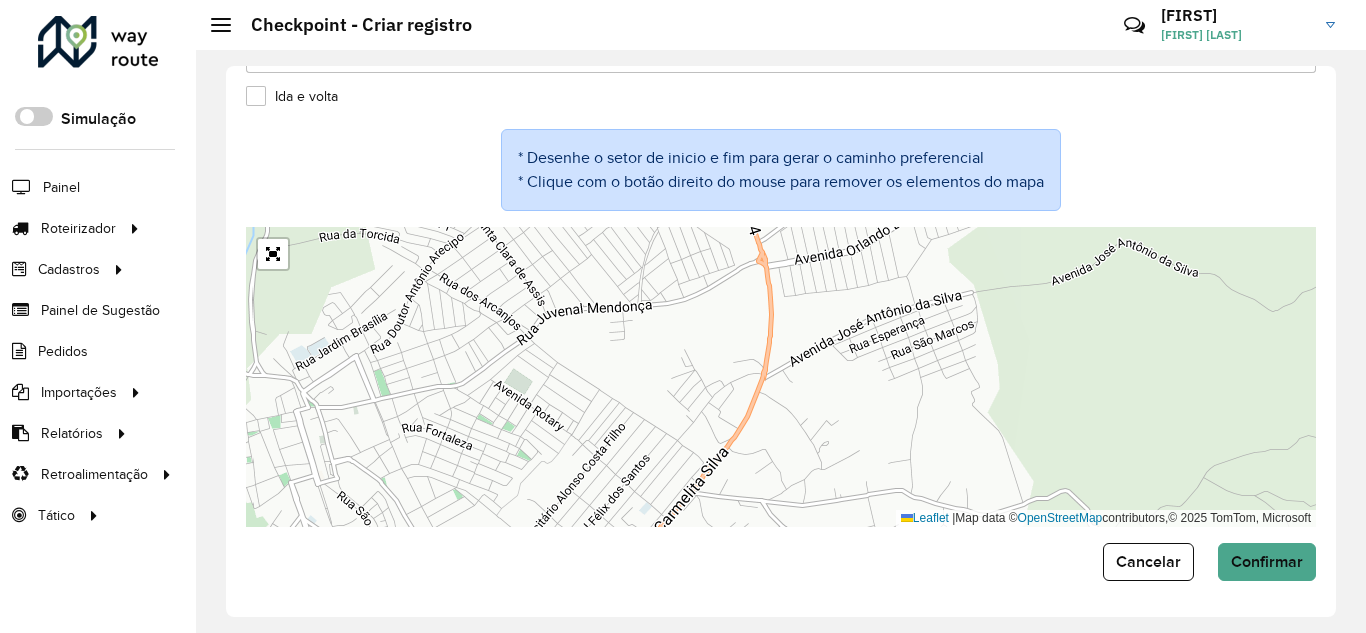 drag, startPoint x: 755, startPoint y: 442, endPoint x: 774, endPoint y: 309, distance: 134.3503 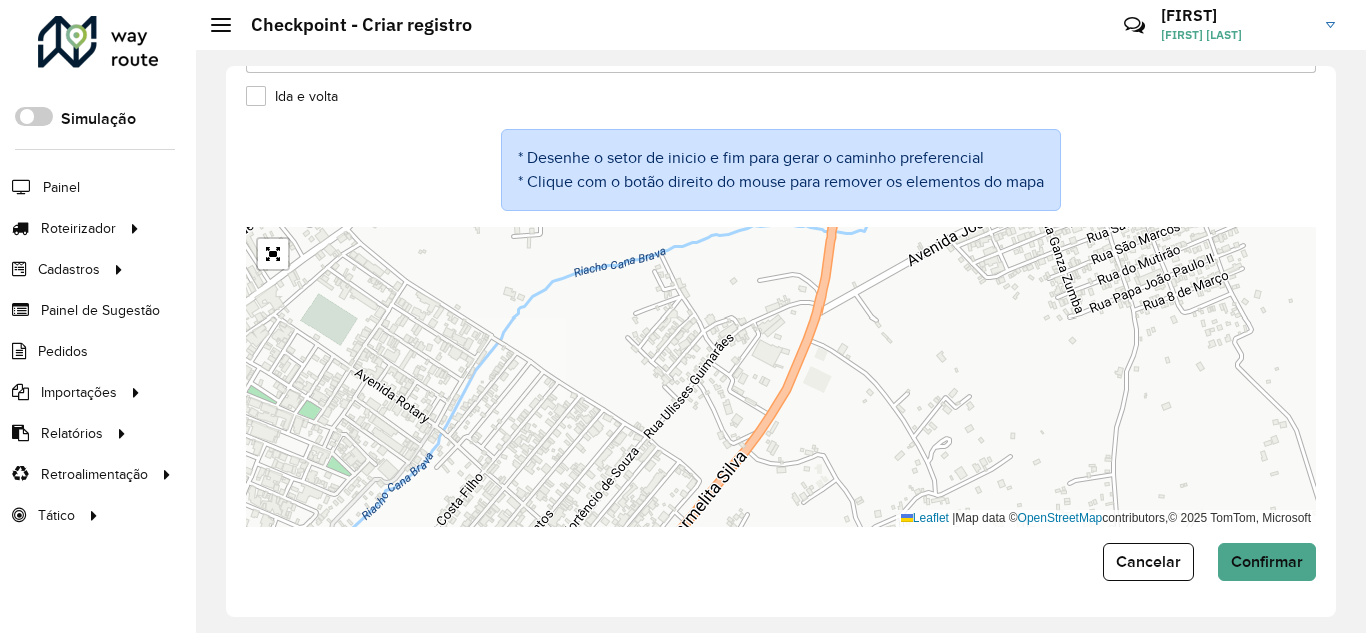 drag, startPoint x: 741, startPoint y: 411, endPoint x: 779, endPoint y: 367, distance: 58.137768 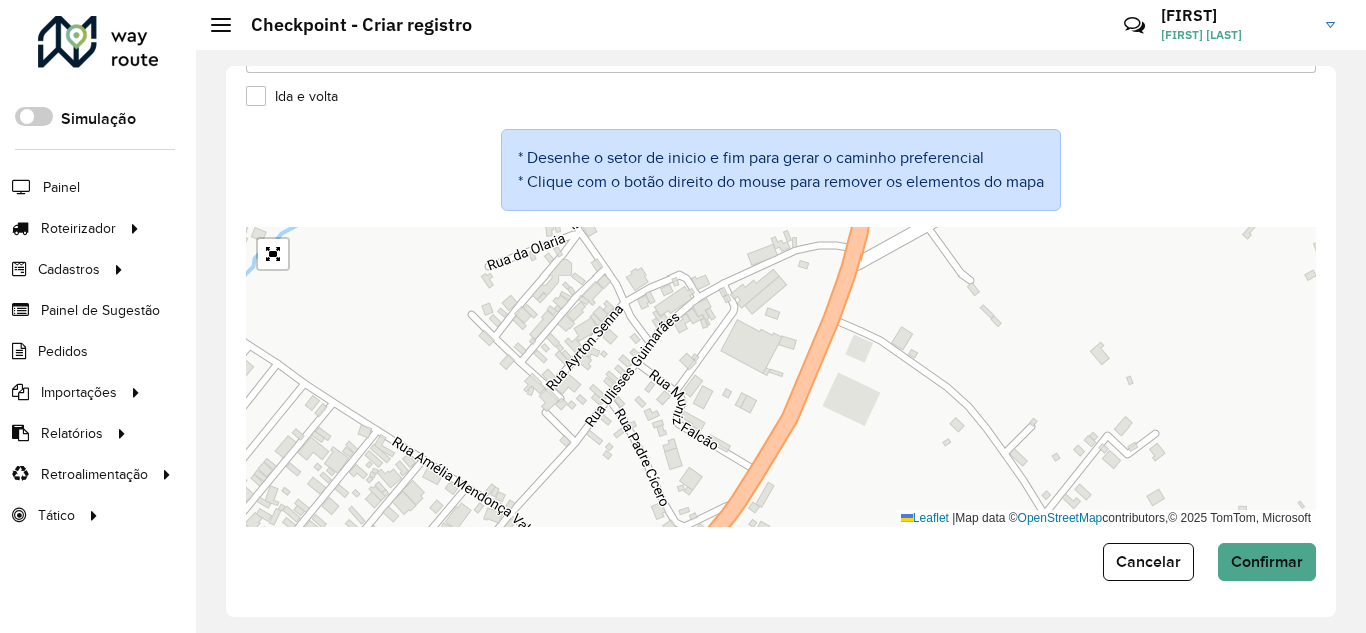 drag, startPoint x: 778, startPoint y: 370, endPoint x: 724, endPoint y: 365, distance: 54.230988 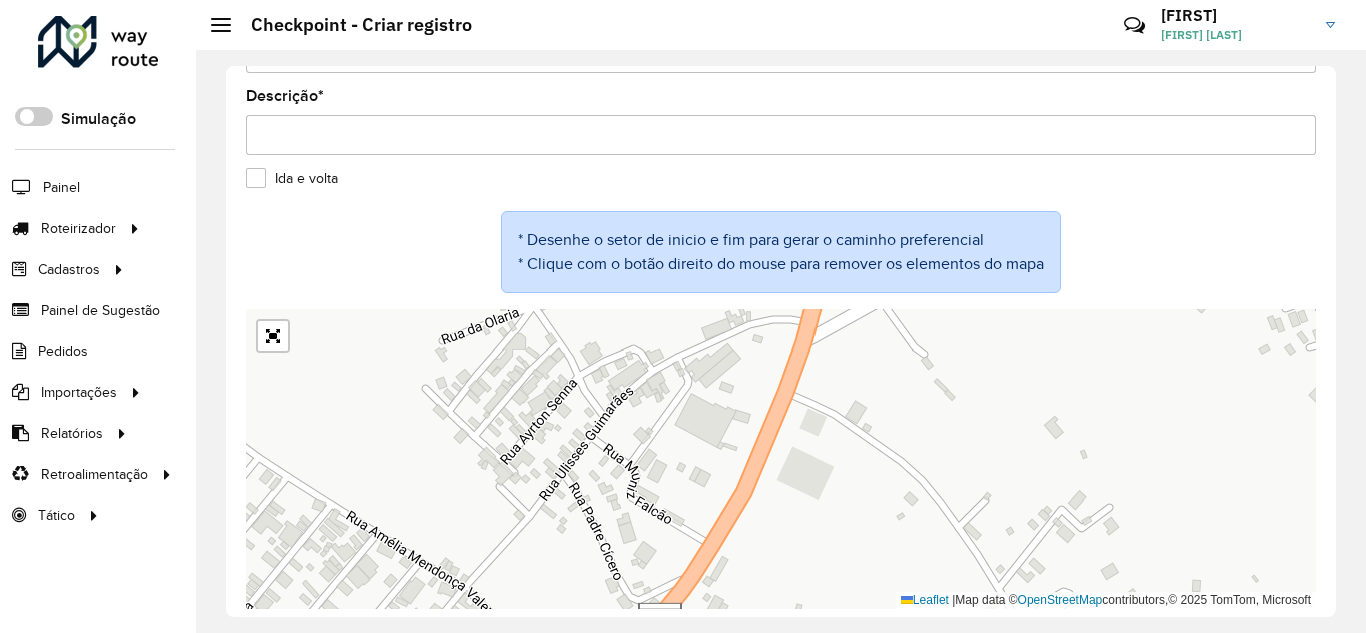 scroll, scrollTop: 0, scrollLeft: 0, axis: both 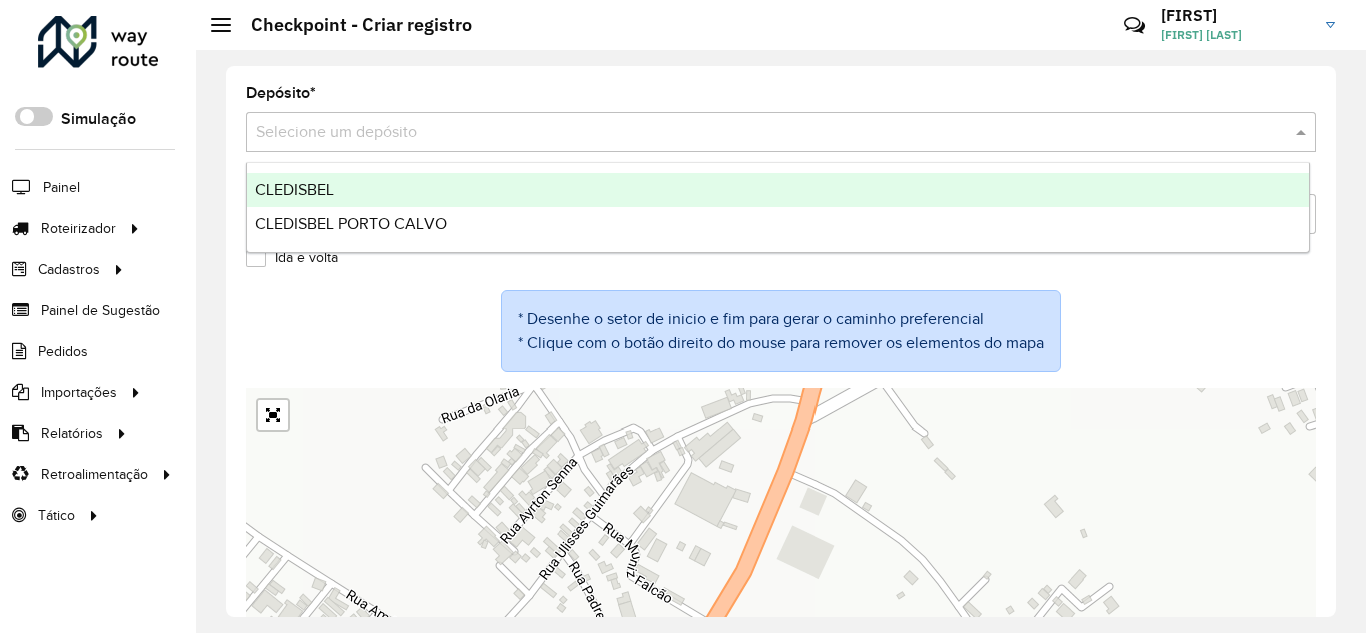click at bounding box center (761, 133) 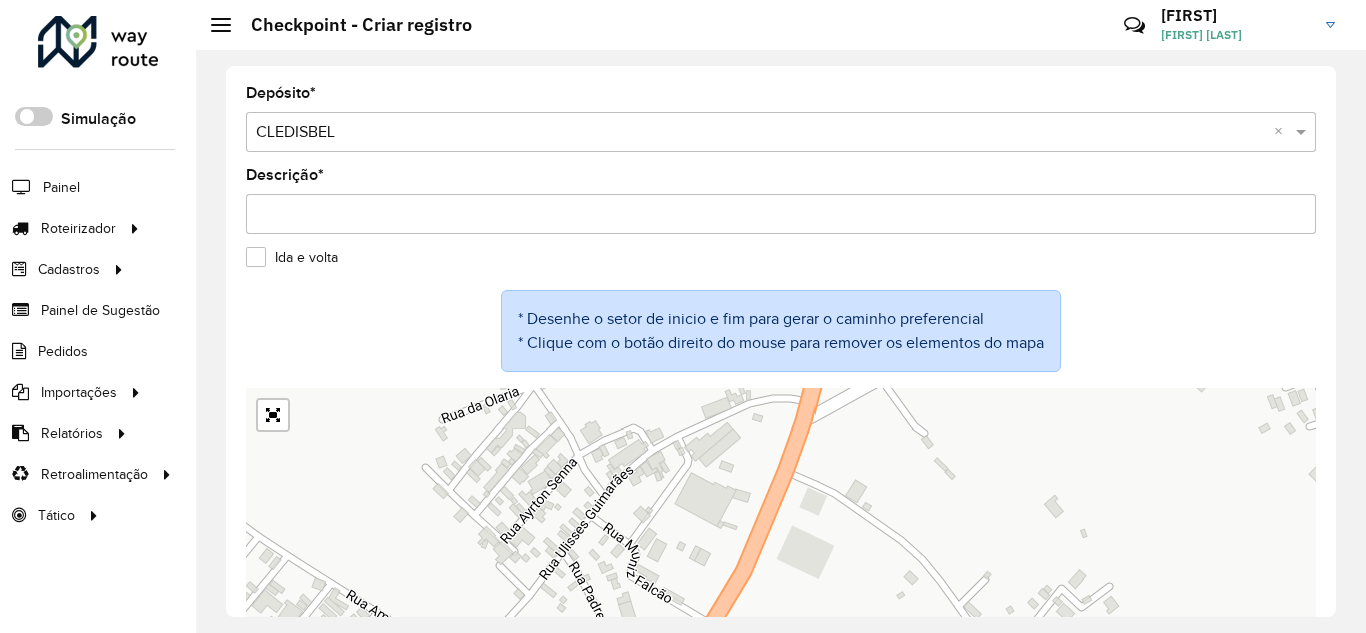 click on "Descrição  *" at bounding box center [781, 214] 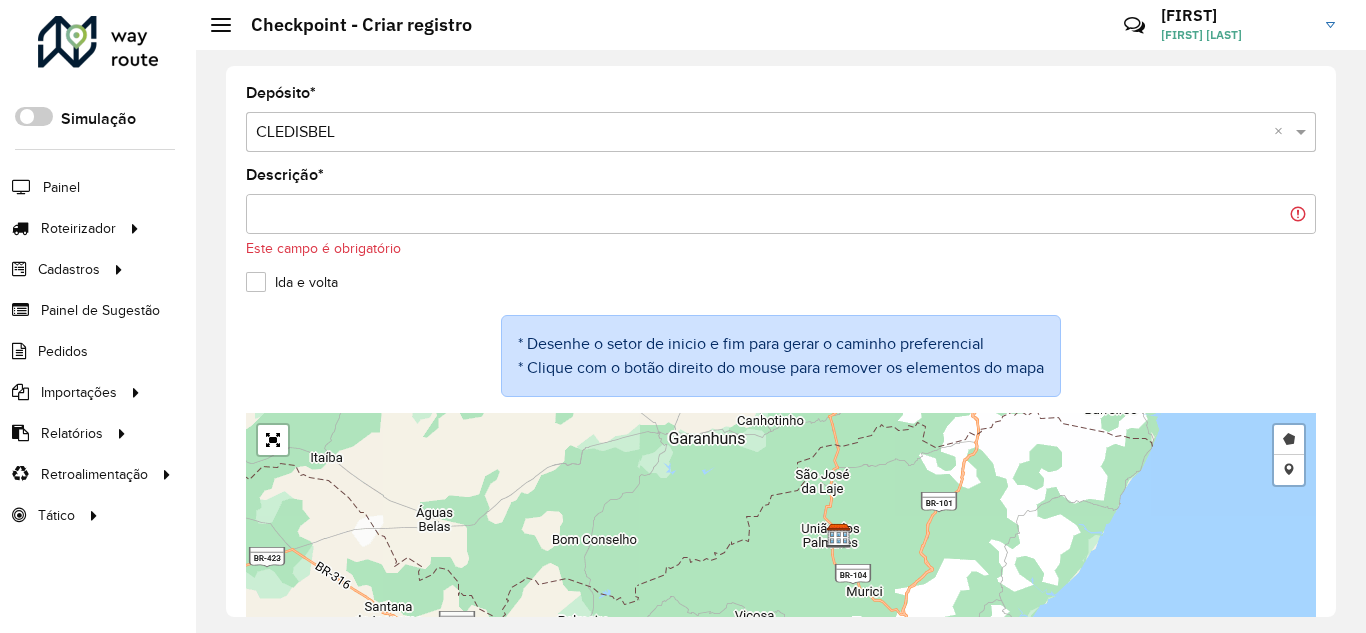 scroll, scrollTop: 71, scrollLeft: 0, axis: vertical 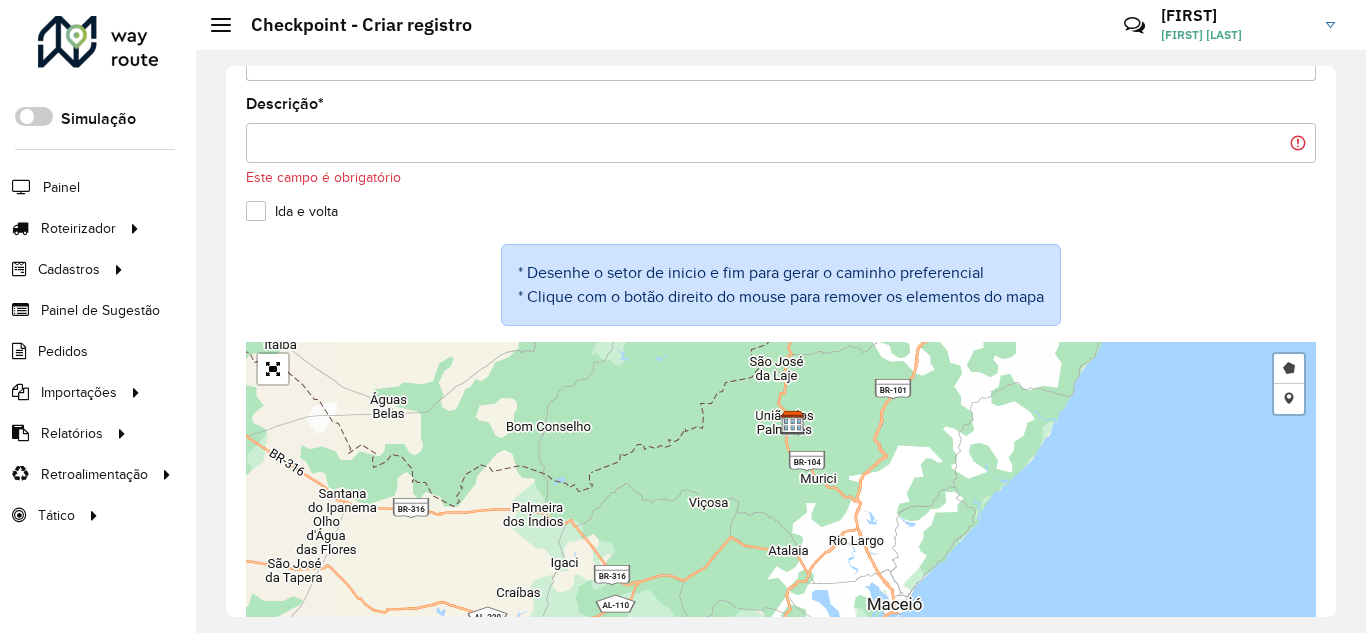 drag, startPoint x: 976, startPoint y: 497, endPoint x: 930, endPoint y: 448, distance: 67.20863 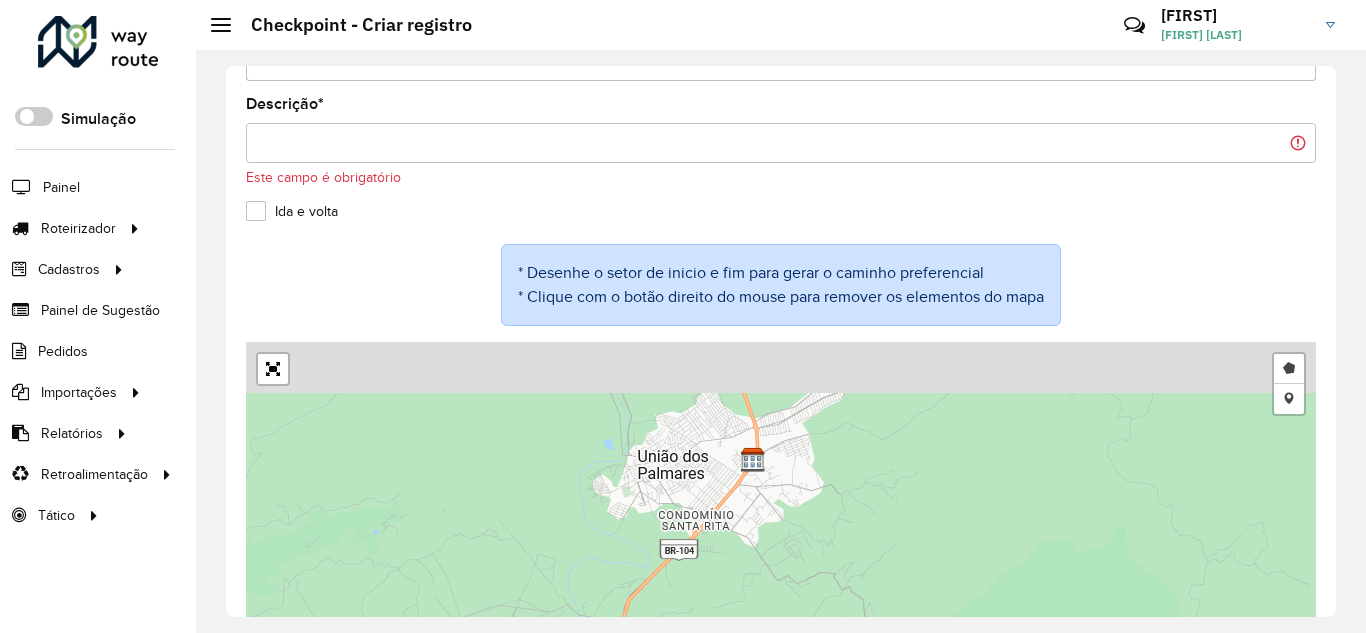 drag, startPoint x: 738, startPoint y: 380, endPoint x: 737, endPoint y: 480, distance: 100.005 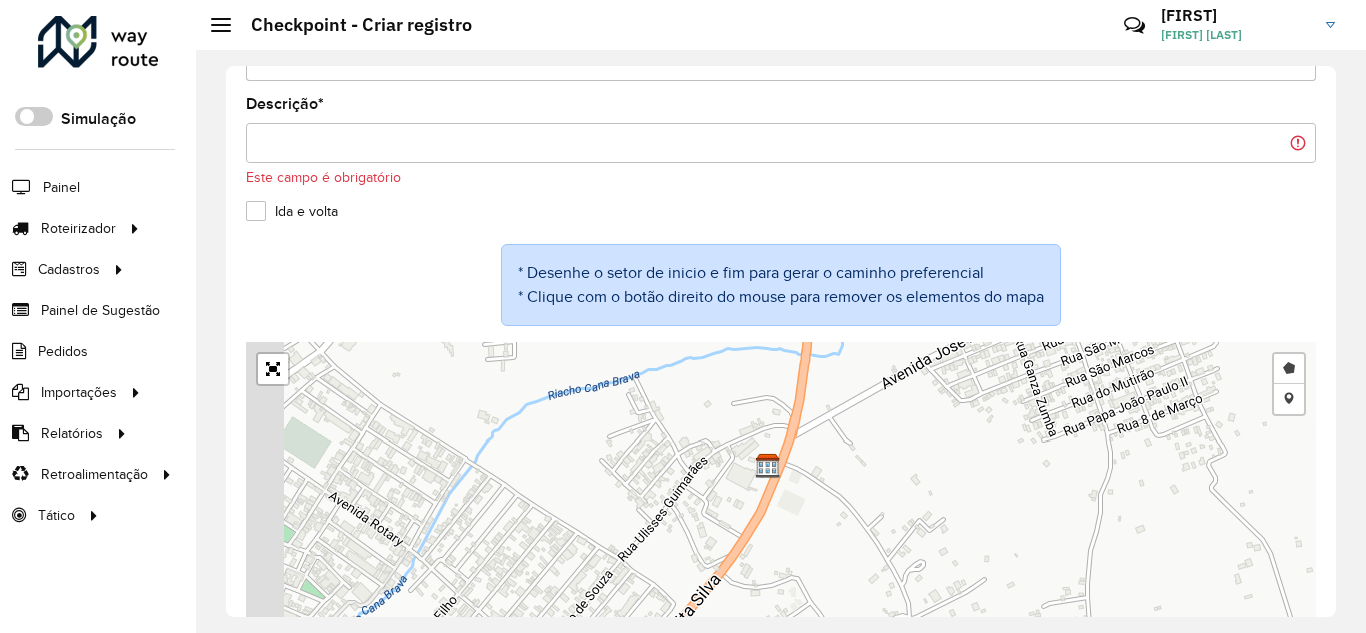 drag, startPoint x: 743, startPoint y: 550, endPoint x: 800, endPoint y: 472, distance: 96.60745 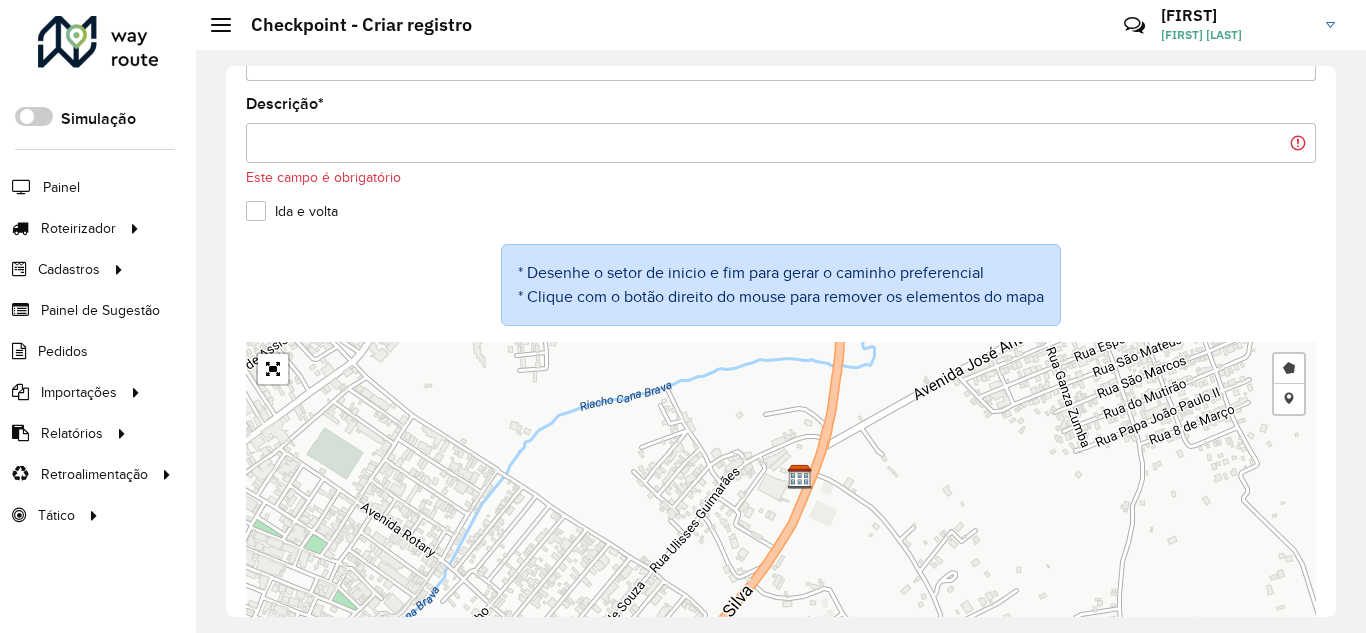 drag, startPoint x: 760, startPoint y: 458, endPoint x: 773, endPoint y: 466, distance: 15.264338 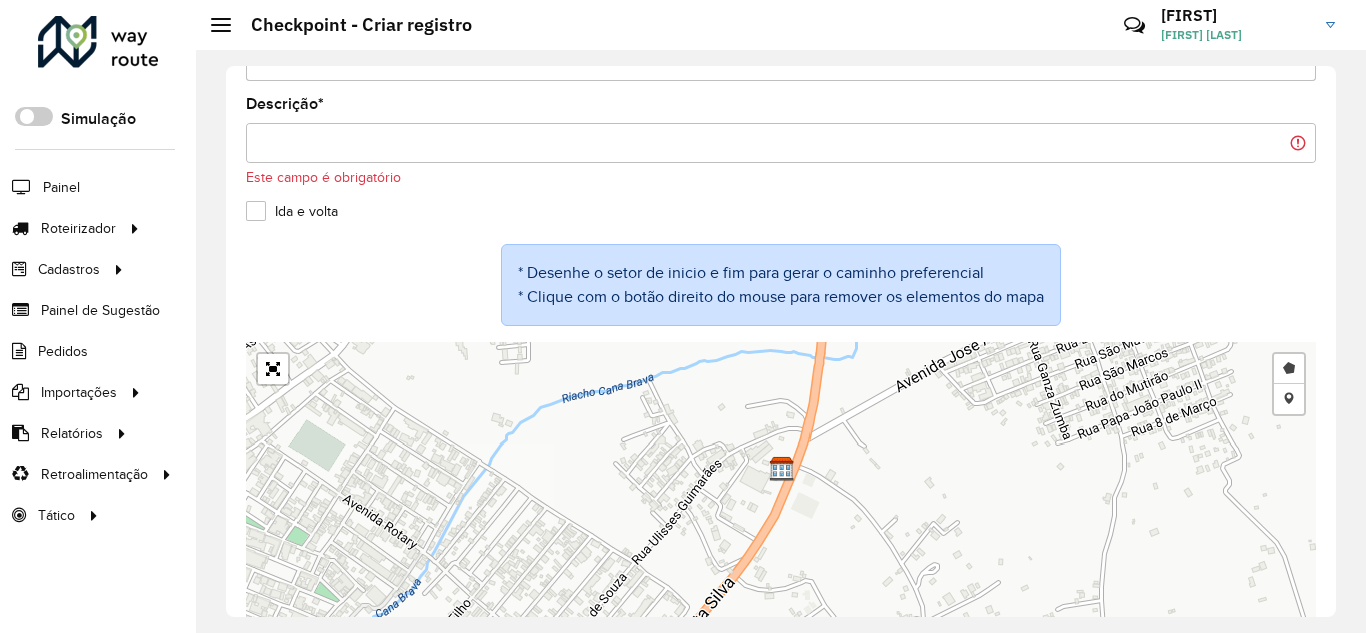 click on "Desenhar setor Adicionar checkpoint  Leaflet   |  Map data ©  OpenStreetMap  contributors,© 2025 TomTom, Microsoft" at bounding box center [781, 492] 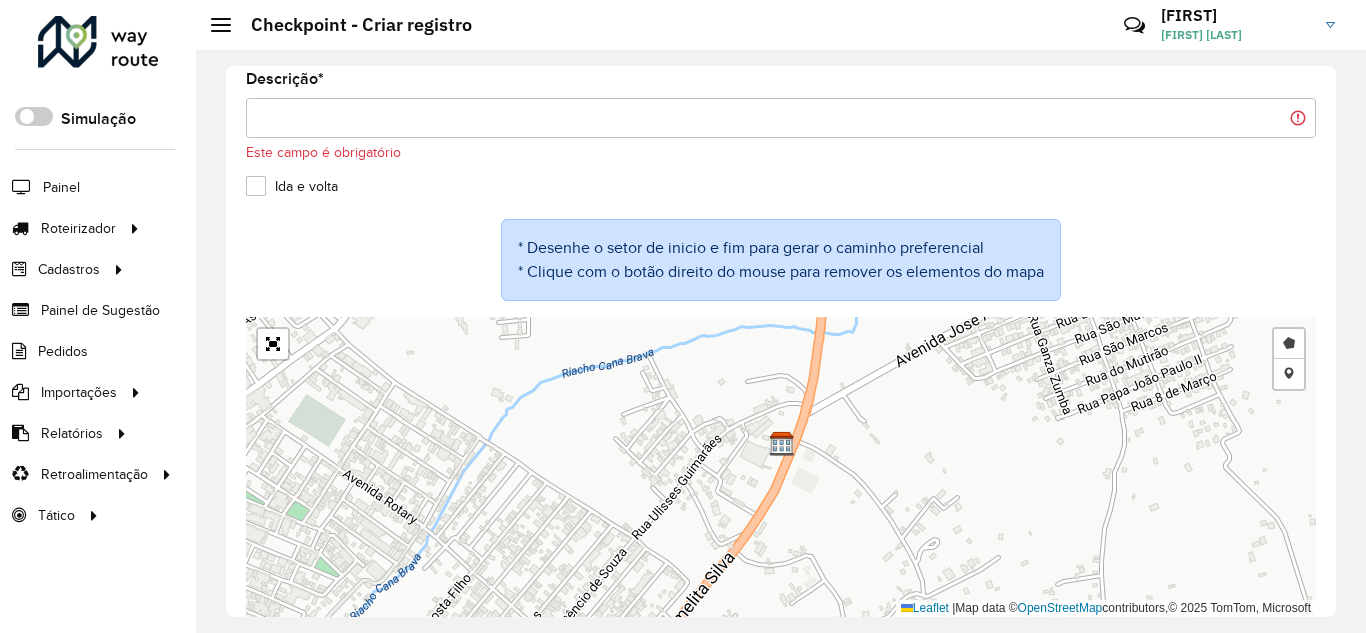 click on "Desenhar setor Adicionar checkpoint  Leaflet   |  Map data ©  OpenStreetMap  contributors,© 2025 TomTom, Microsoft" at bounding box center (781, 467) 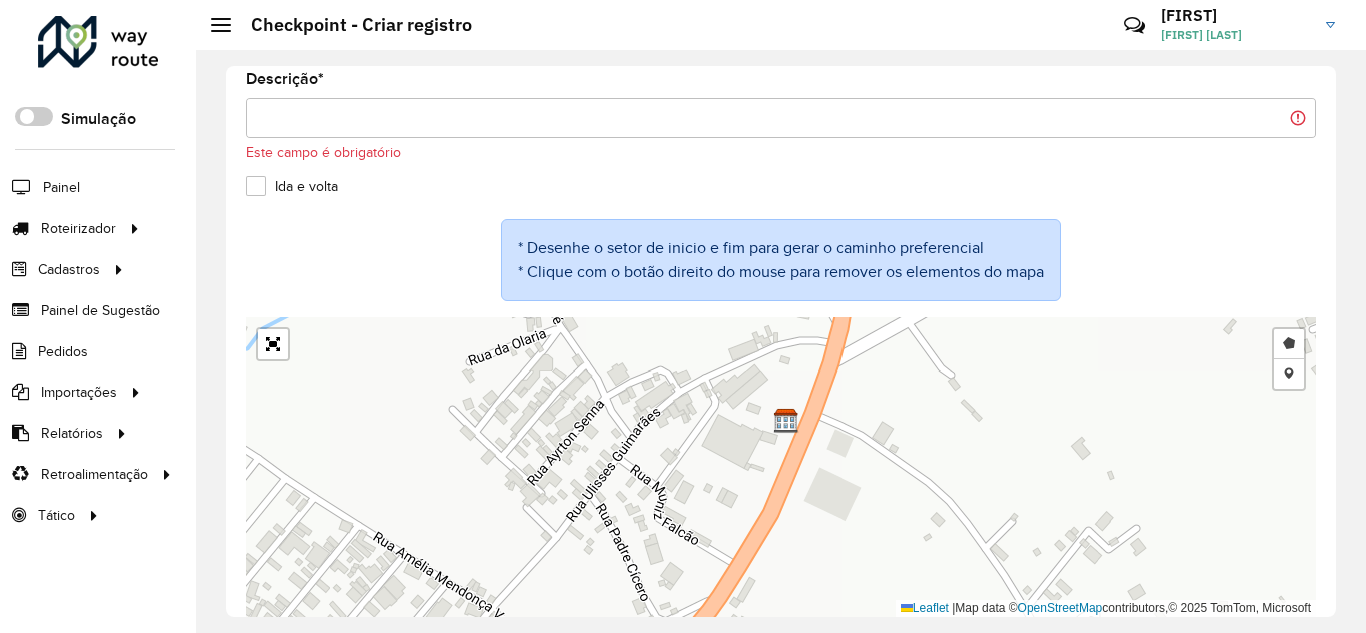 click at bounding box center (786, 421) 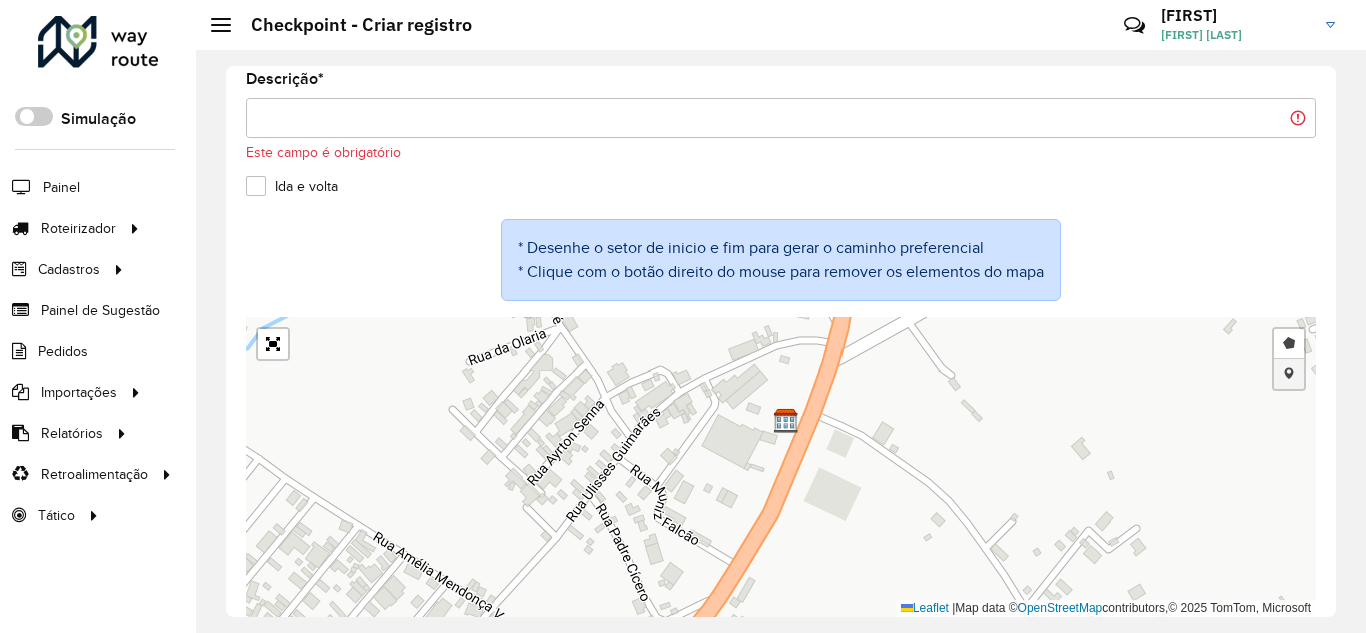 click on "Adicionar checkpoint" at bounding box center (1289, 374) 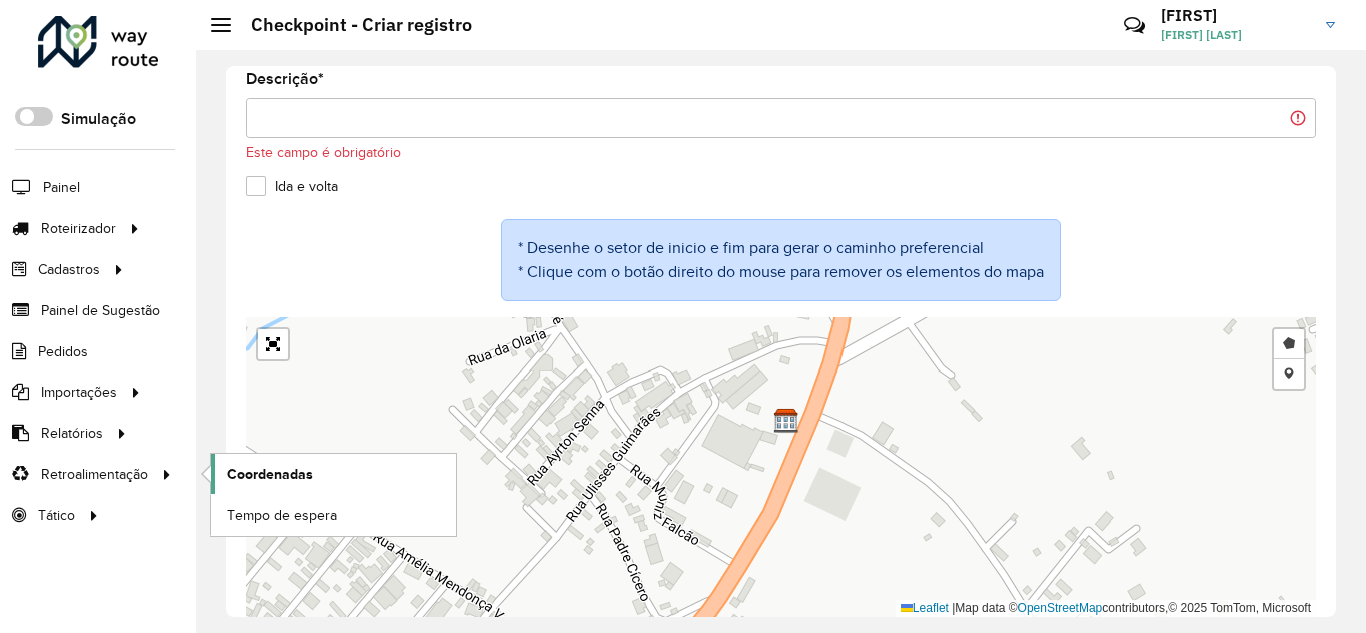 click on "Coordenadas" 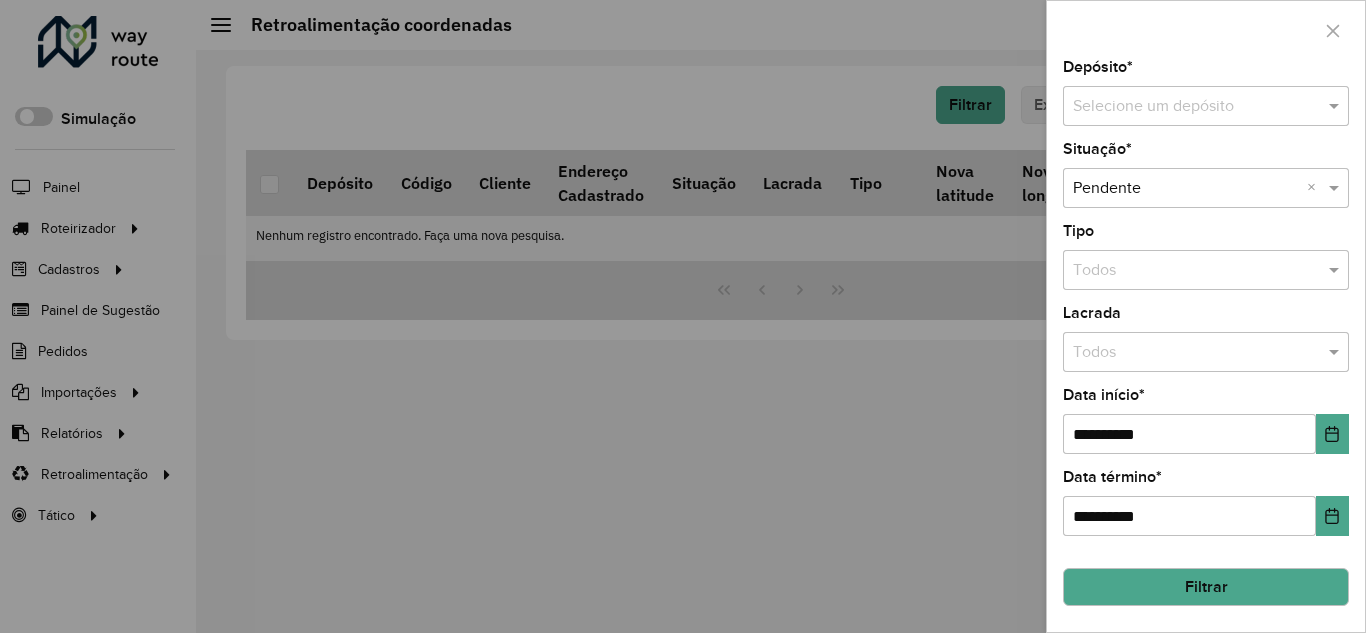 click at bounding box center [1186, 107] 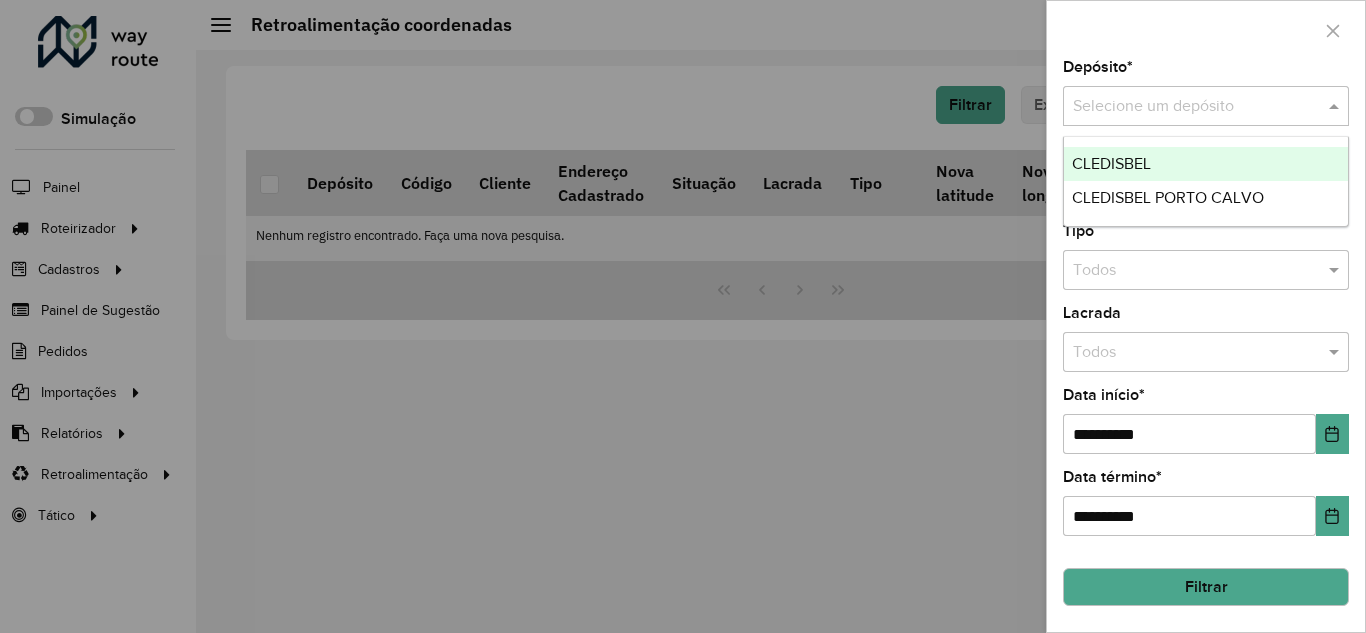 click on "CLEDISBEL" at bounding box center [1111, 163] 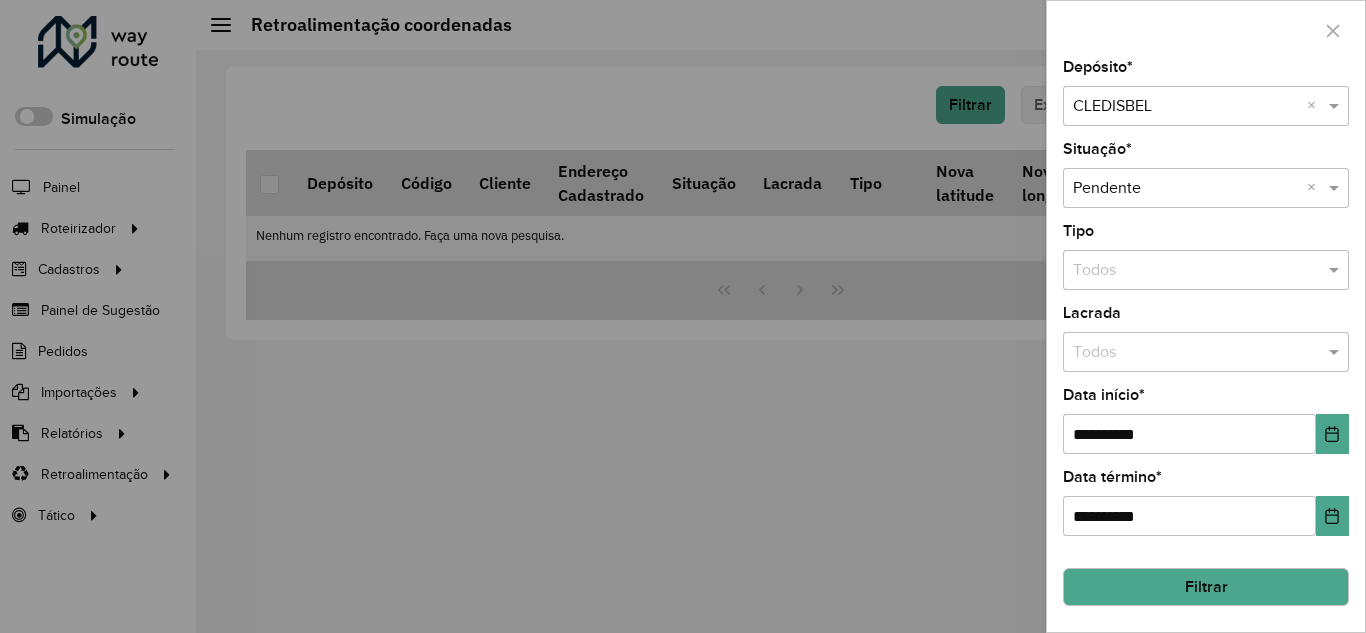 click at bounding box center [1186, 189] 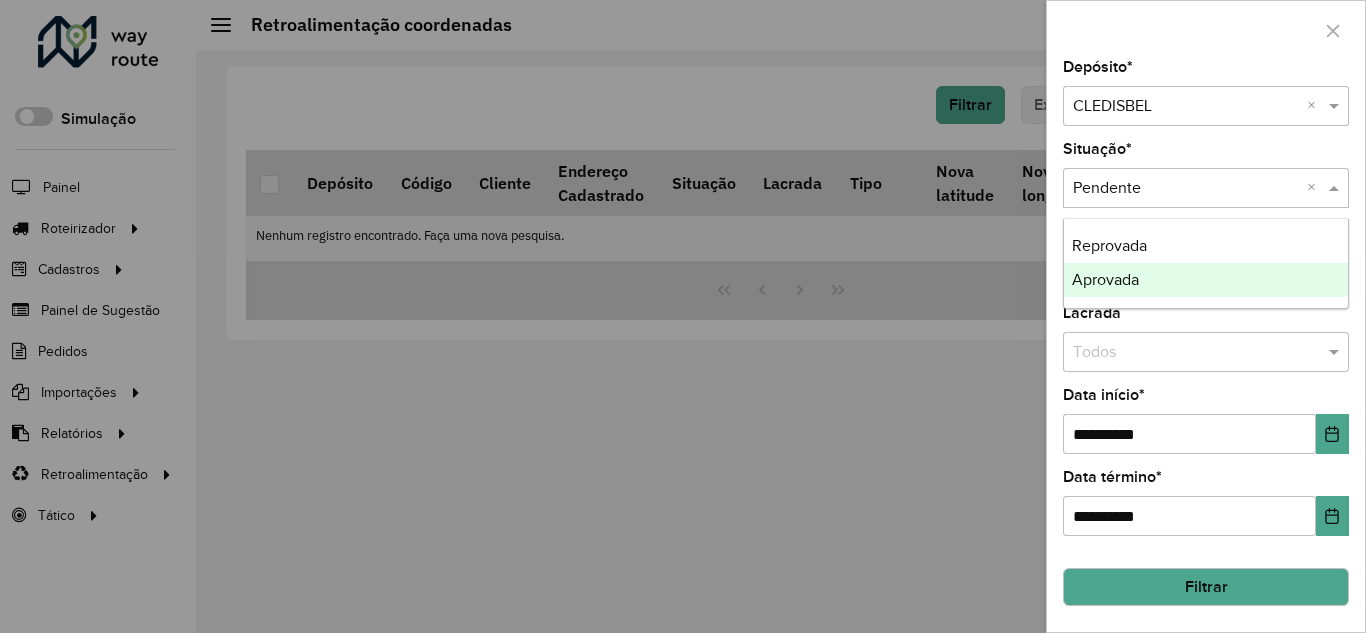 click on "Aprovada" at bounding box center [1105, 279] 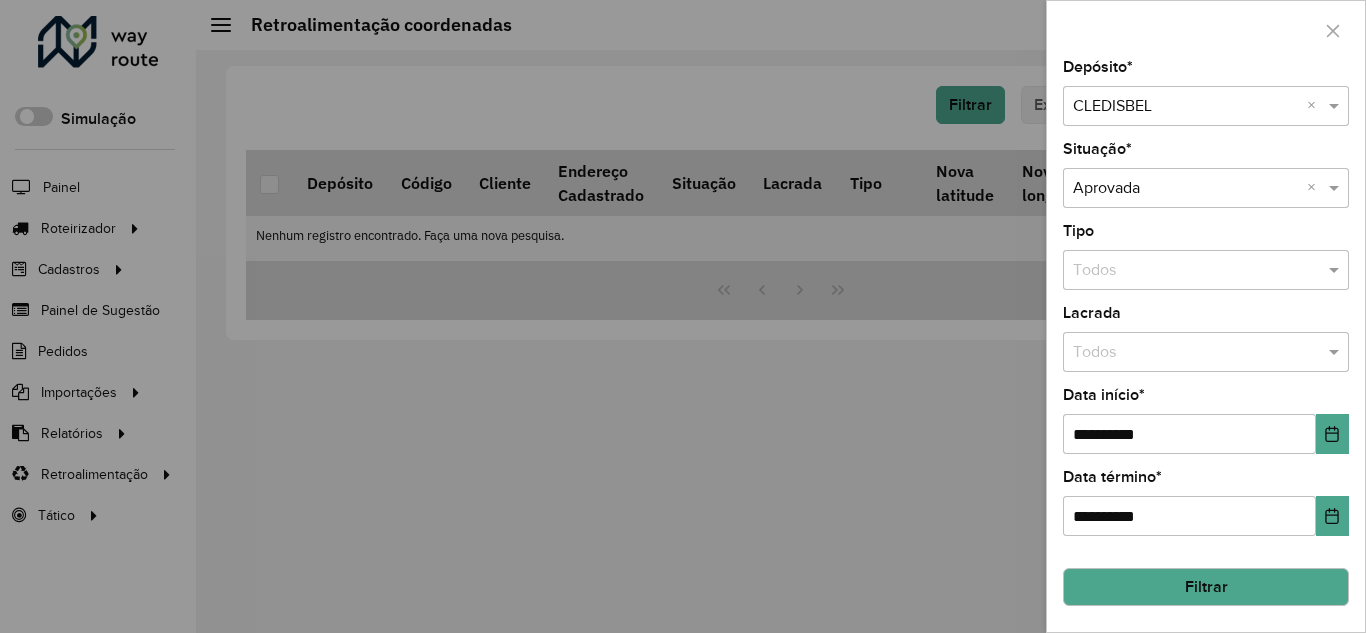 click on "Filtrar" 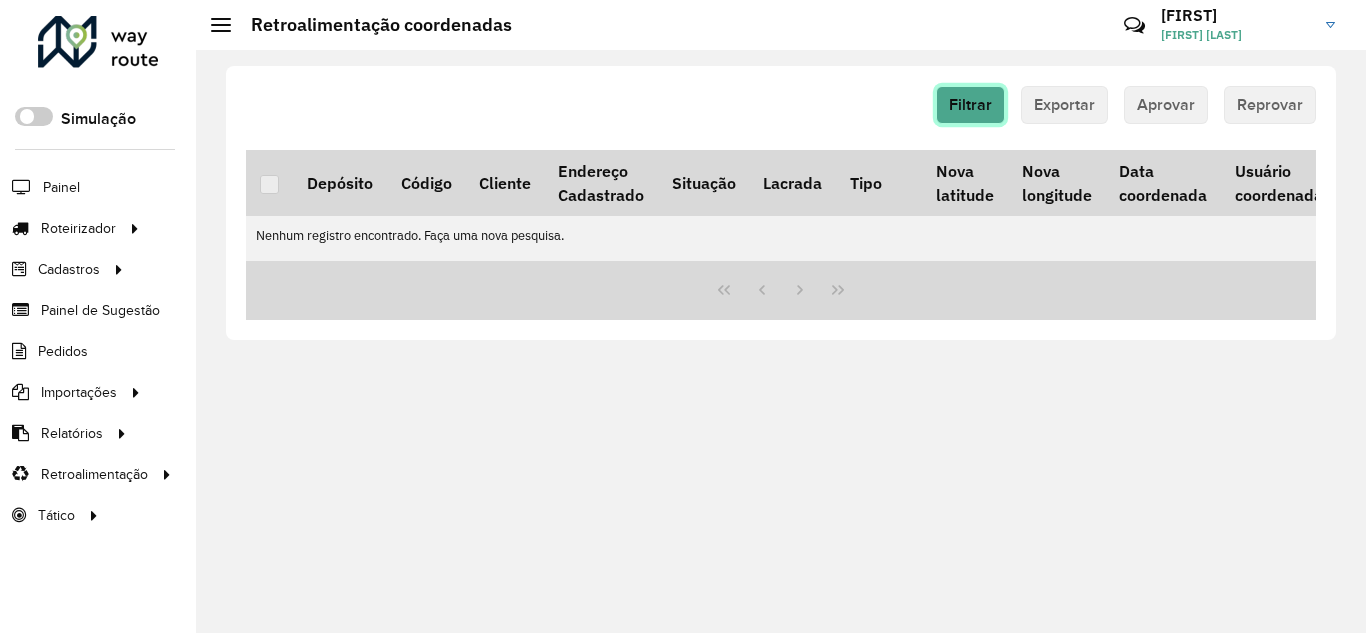 click on "Filtrar" 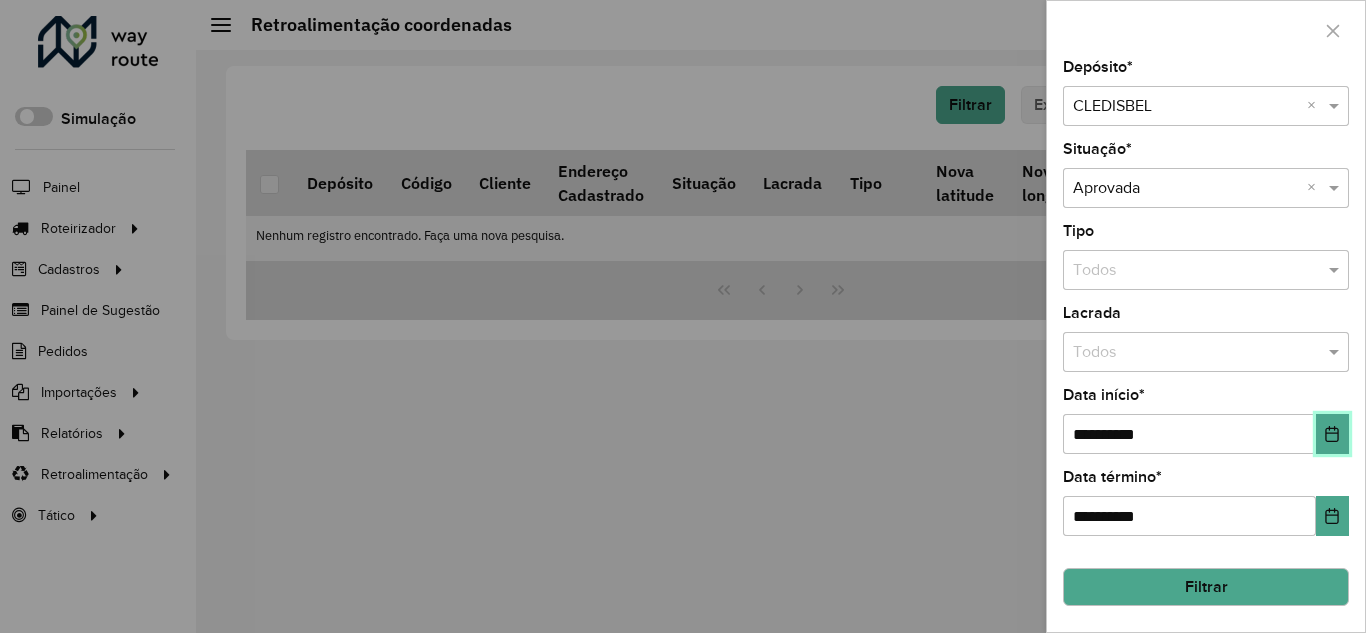 click 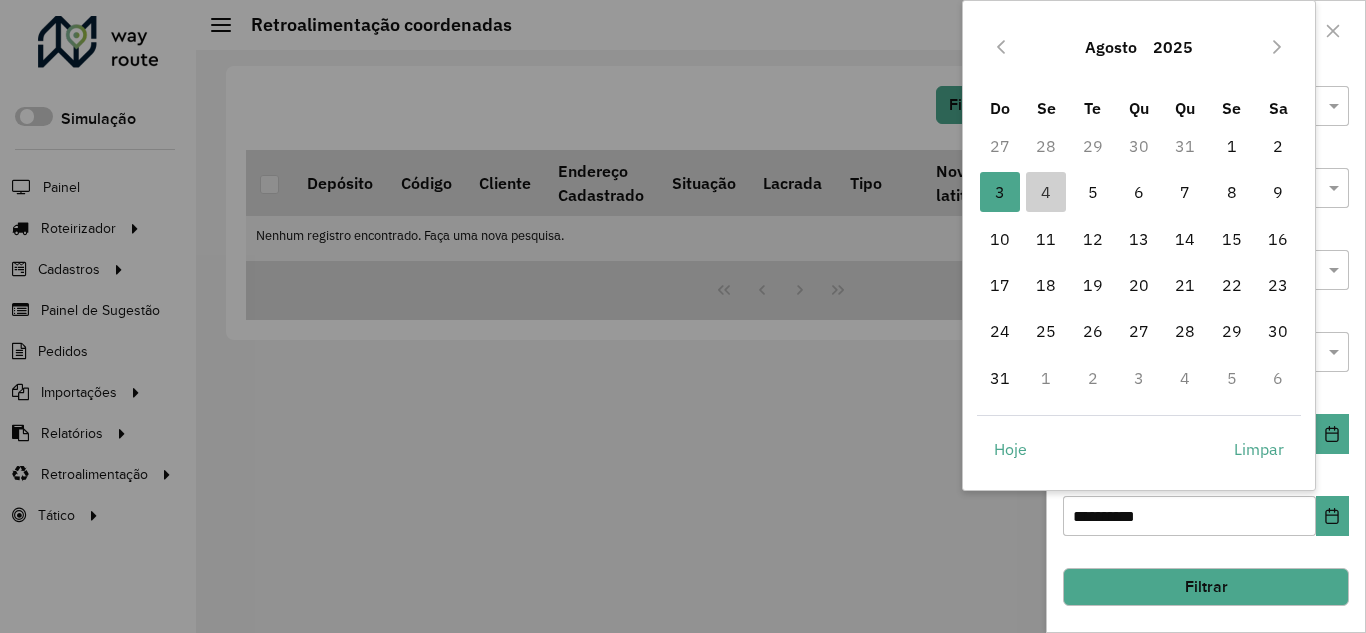 click on "2025" at bounding box center [1173, 47] 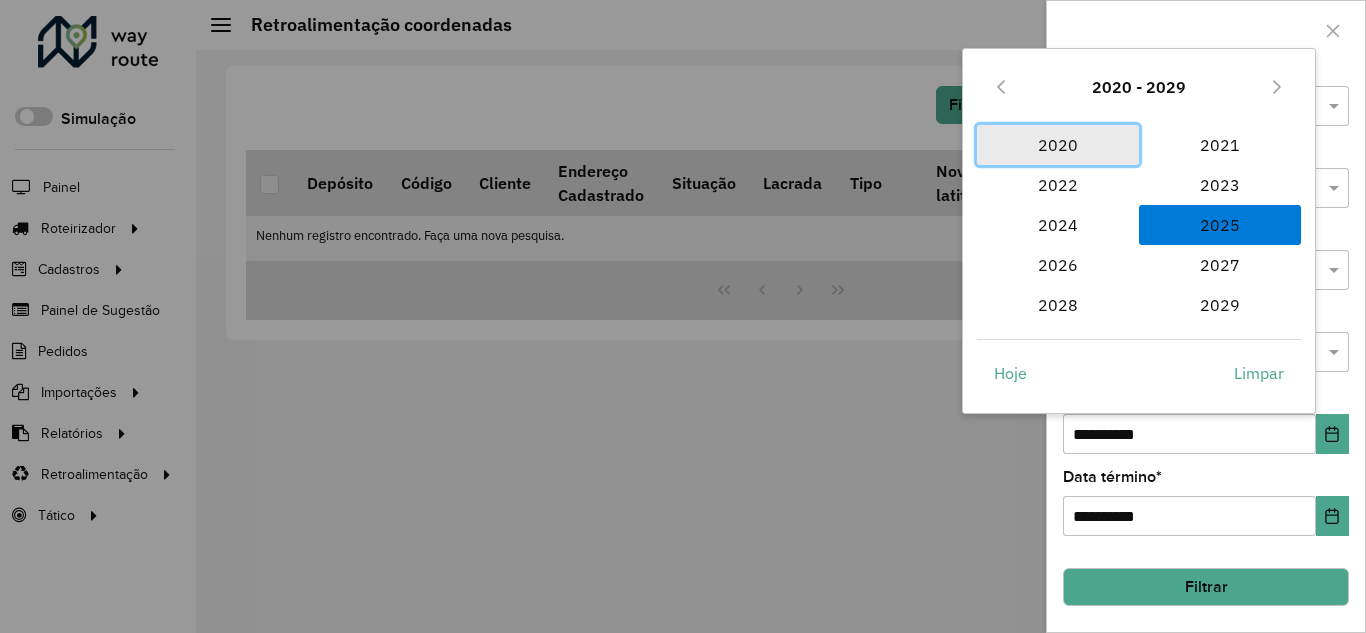 click on "2020" at bounding box center (1058, 145) 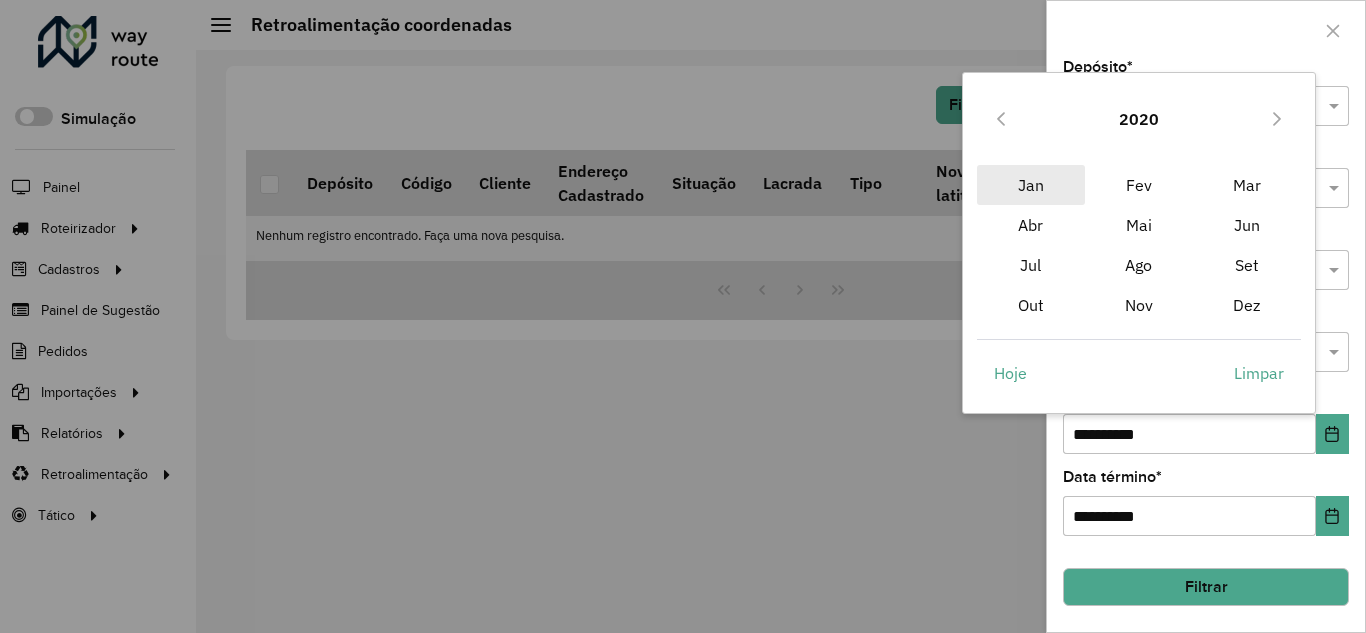 click on "Jan" at bounding box center (1031, 185) 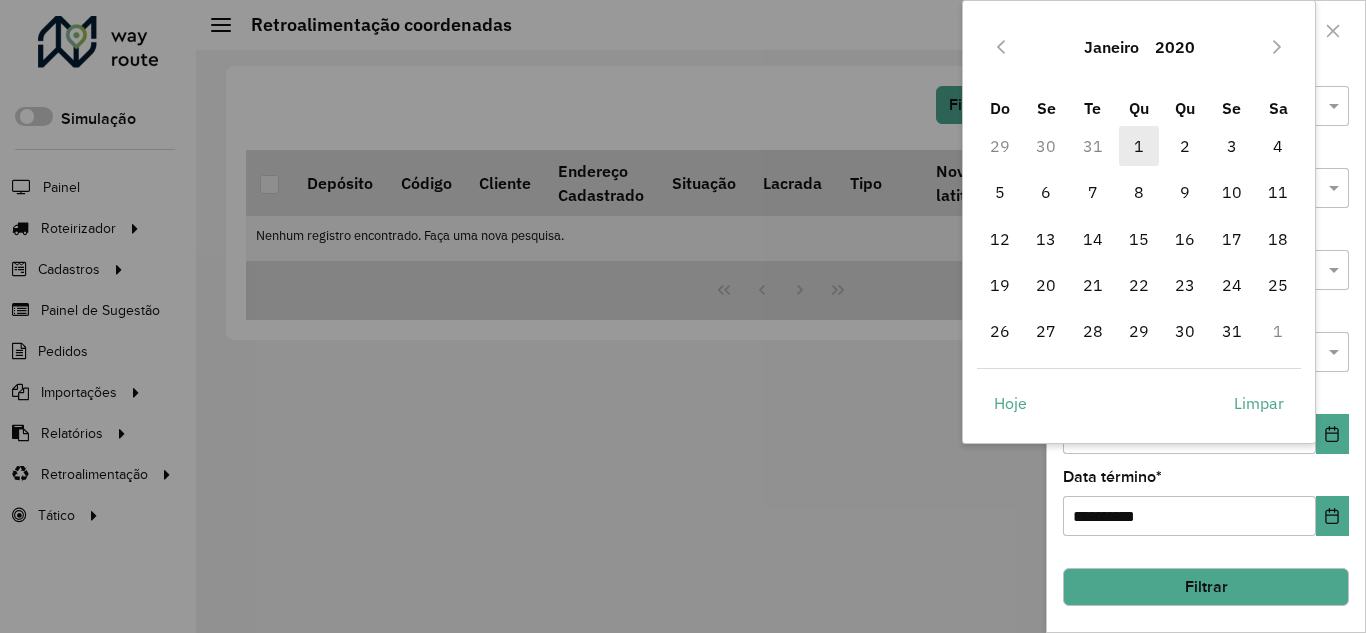 click on "1" at bounding box center (1139, 146) 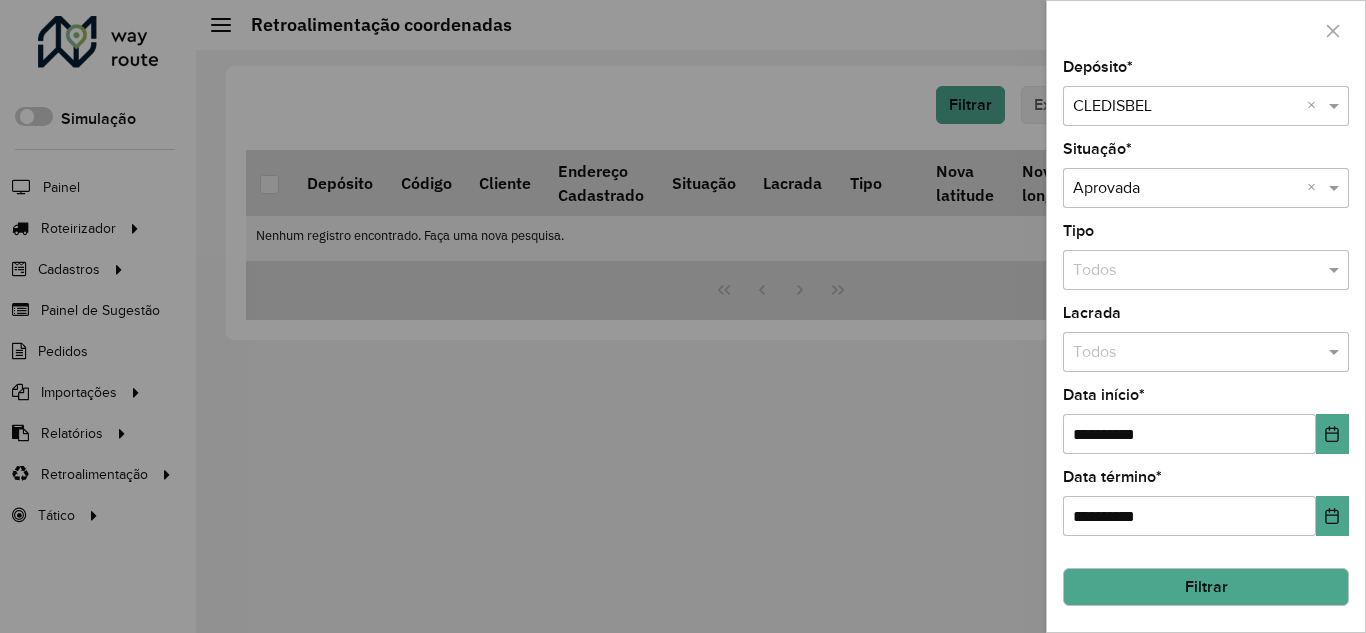 click on "Filtrar" 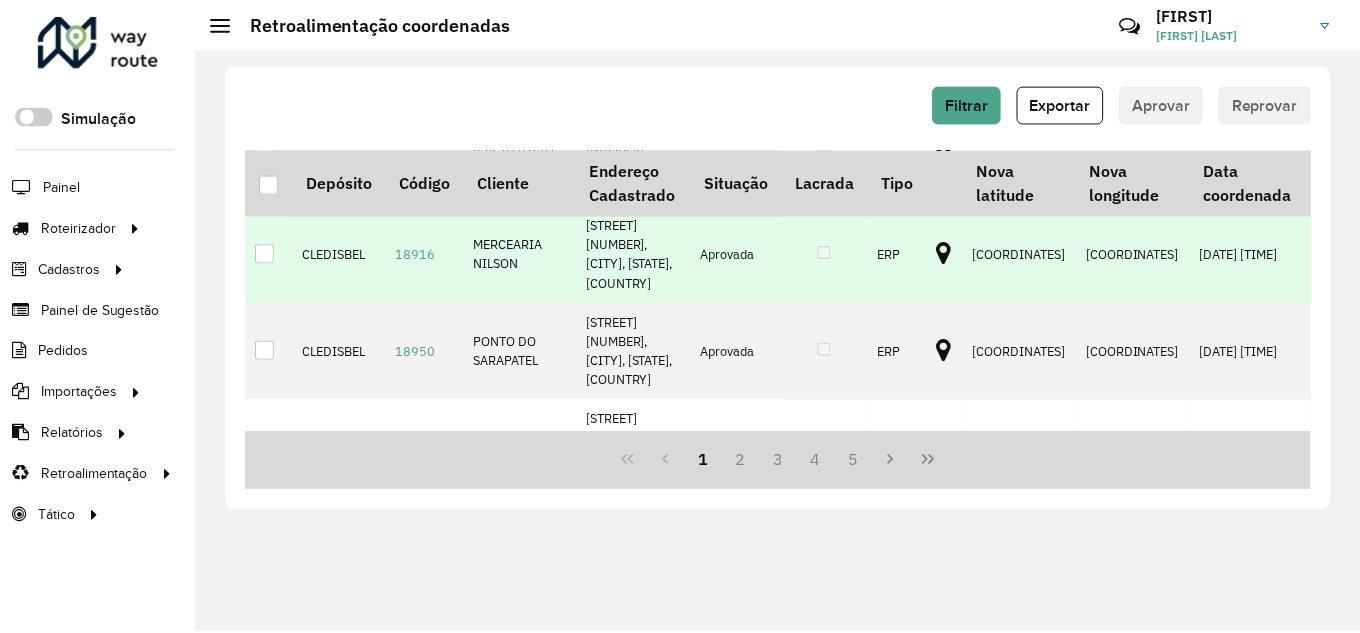 scroll, scrollTop: 0, scrollLeft: 0, axis: both 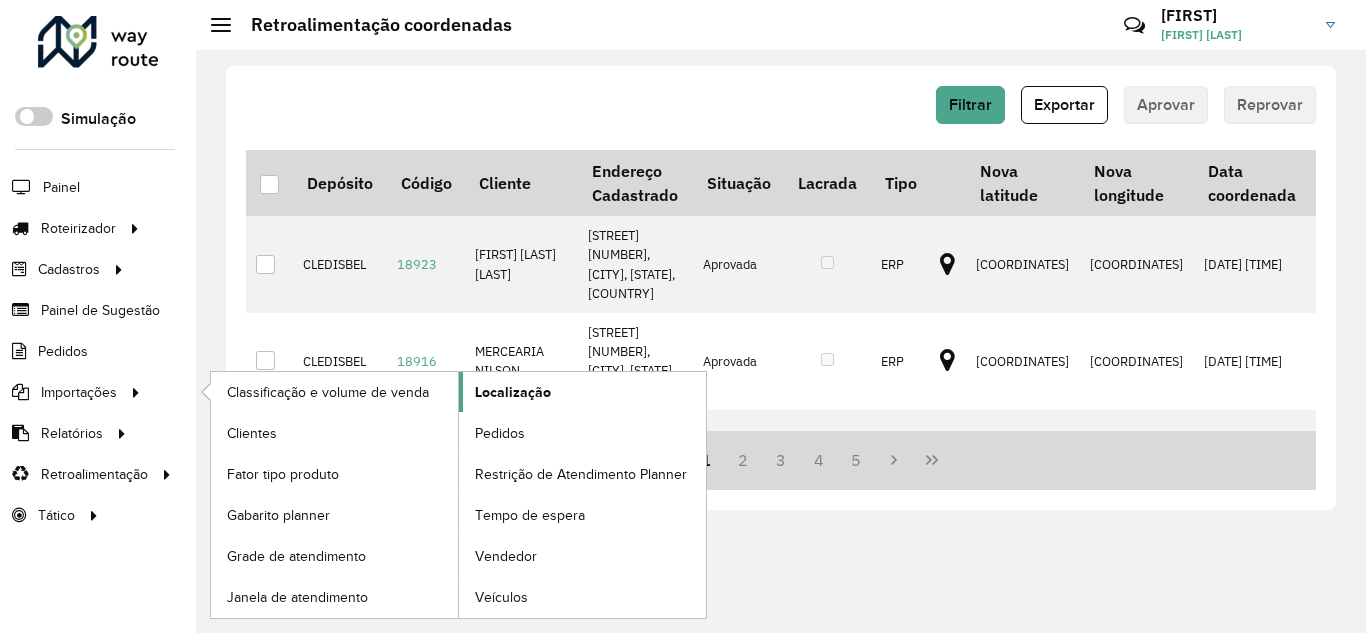 click on "Localização" 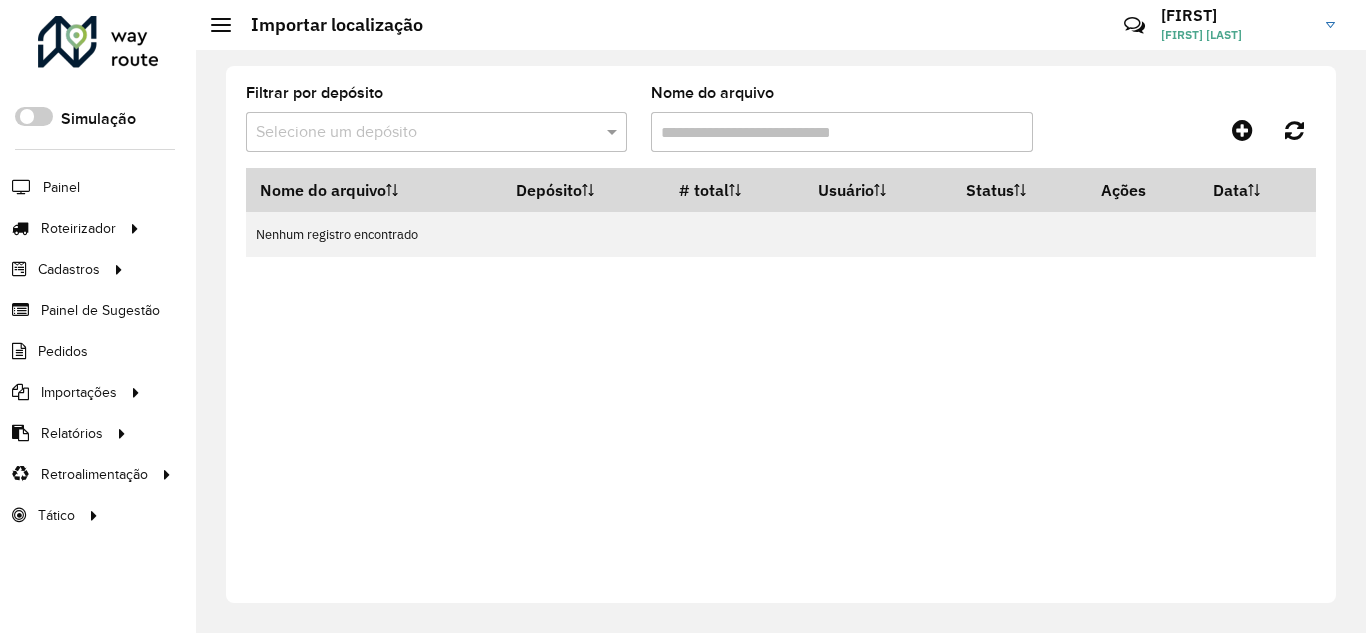 click on "Selecione um depósito" at bounding box center [436, 132] 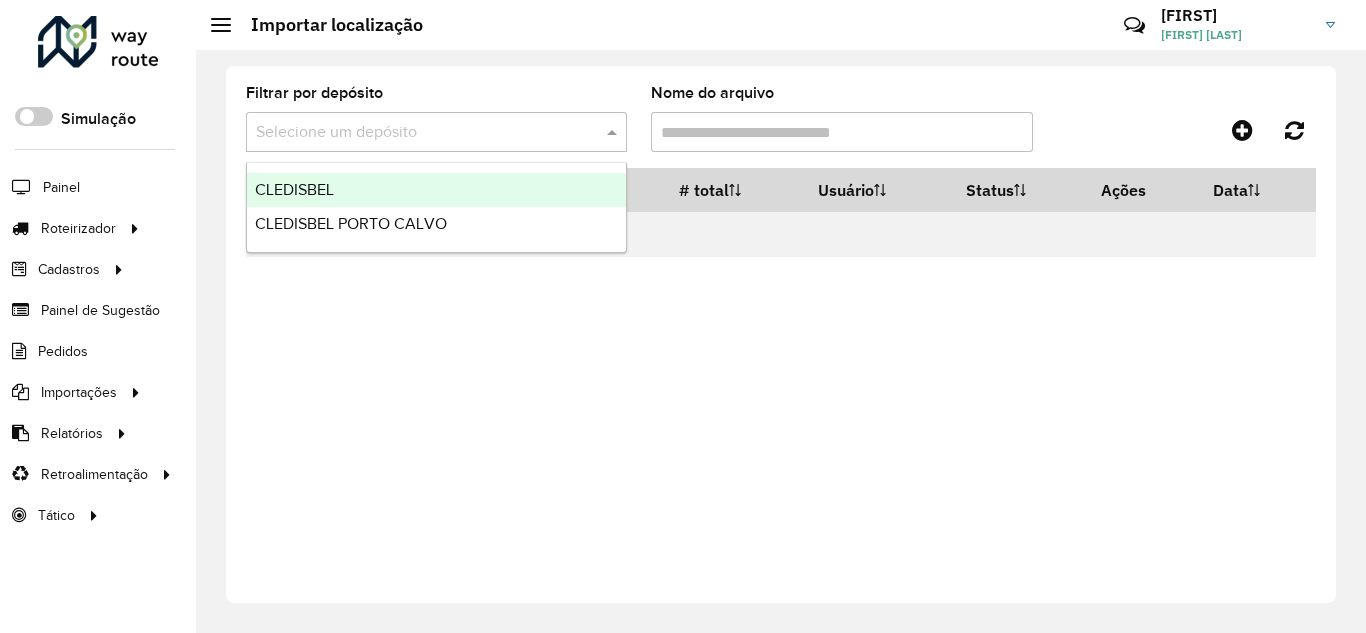 click on "CLEDISBEL" at bounding box center (436, 190) 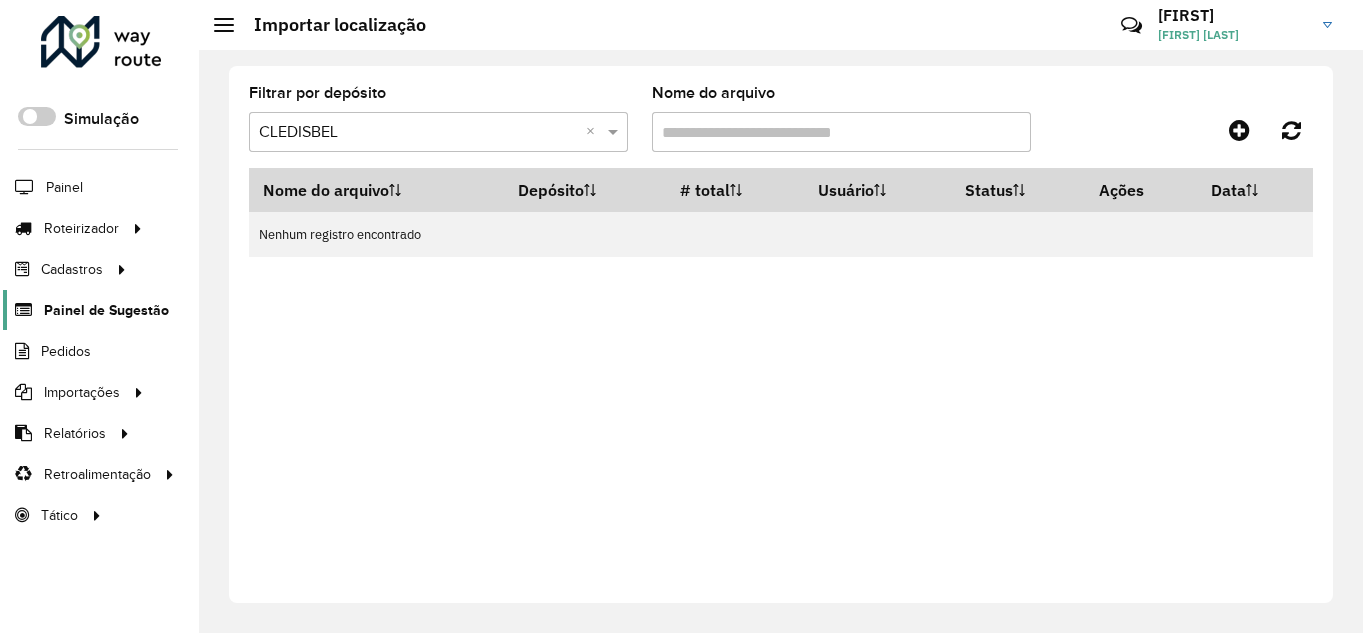 scroll, scrollTop: 0, scrollLeft: 0, axis: both 